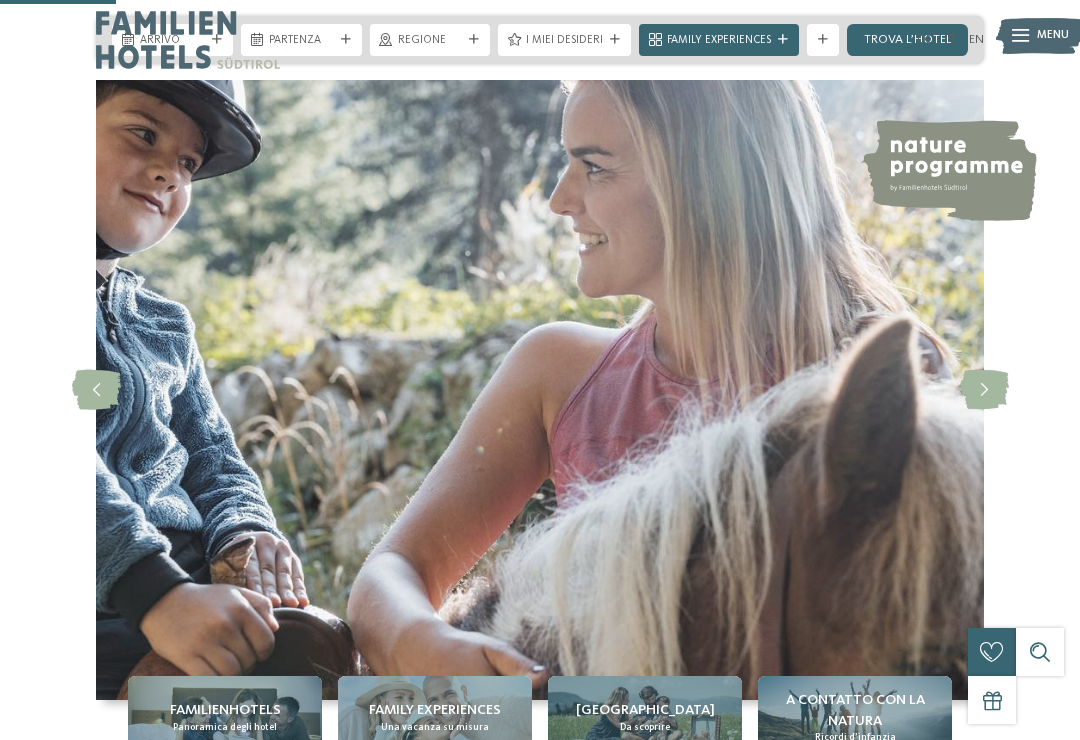 scroll, scrollTop: 758, scrollLeft: 0, axis: vertical 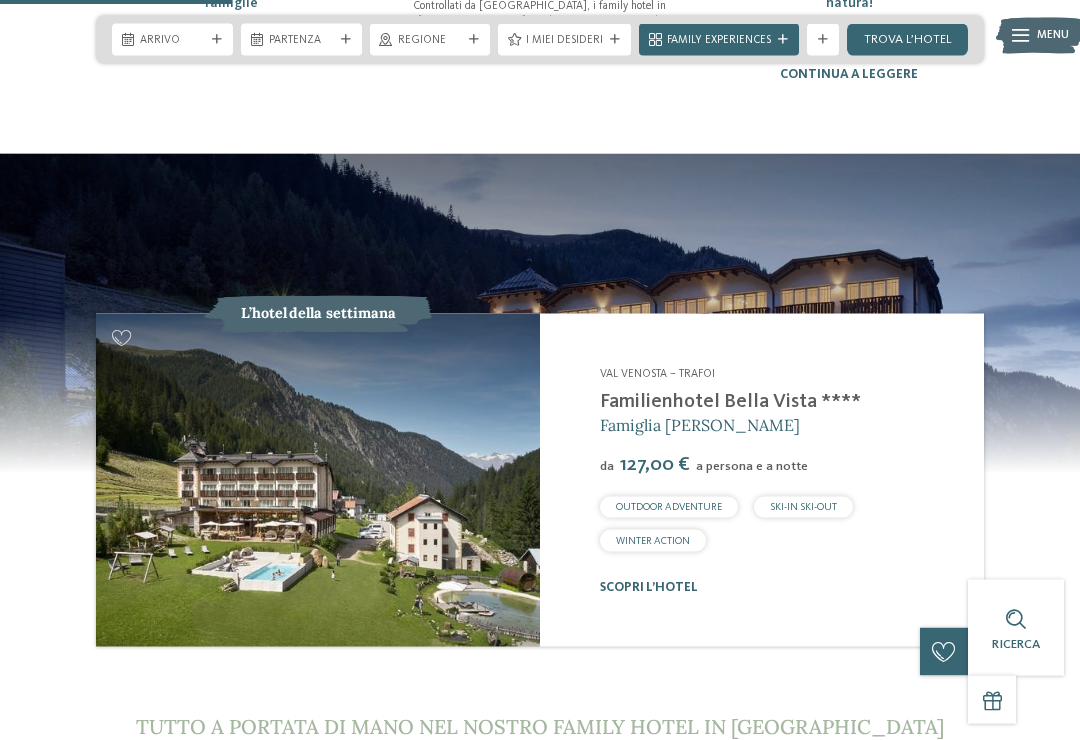 click on "Familienhotel Bella Vista ****" at bounding box center (782, 402) 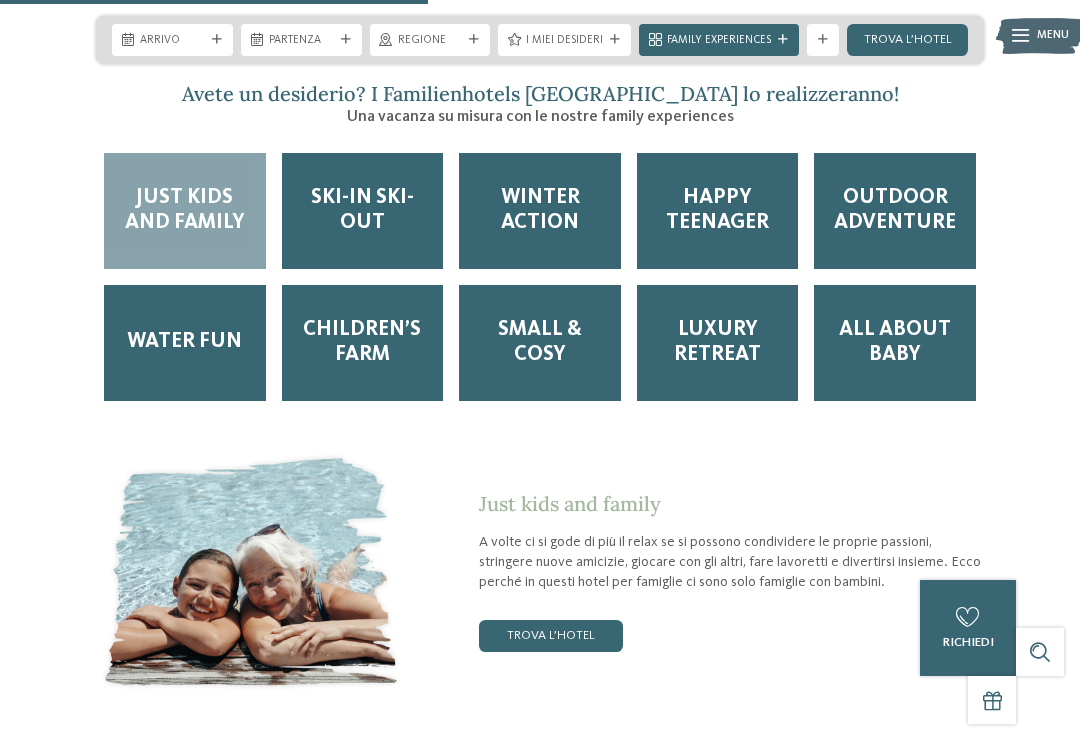 scroll, scrollTop: 2790, scrollLeft: 0, axis: vertical 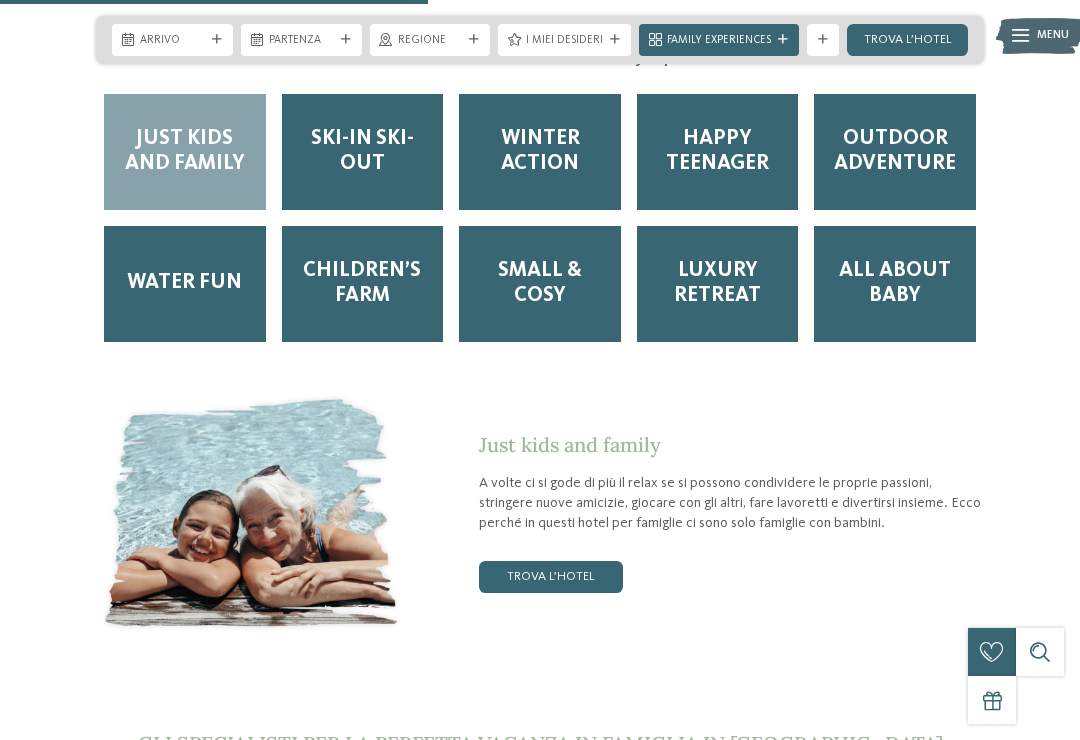 click on "Children’s Farm" at bounding box center [363, 284] 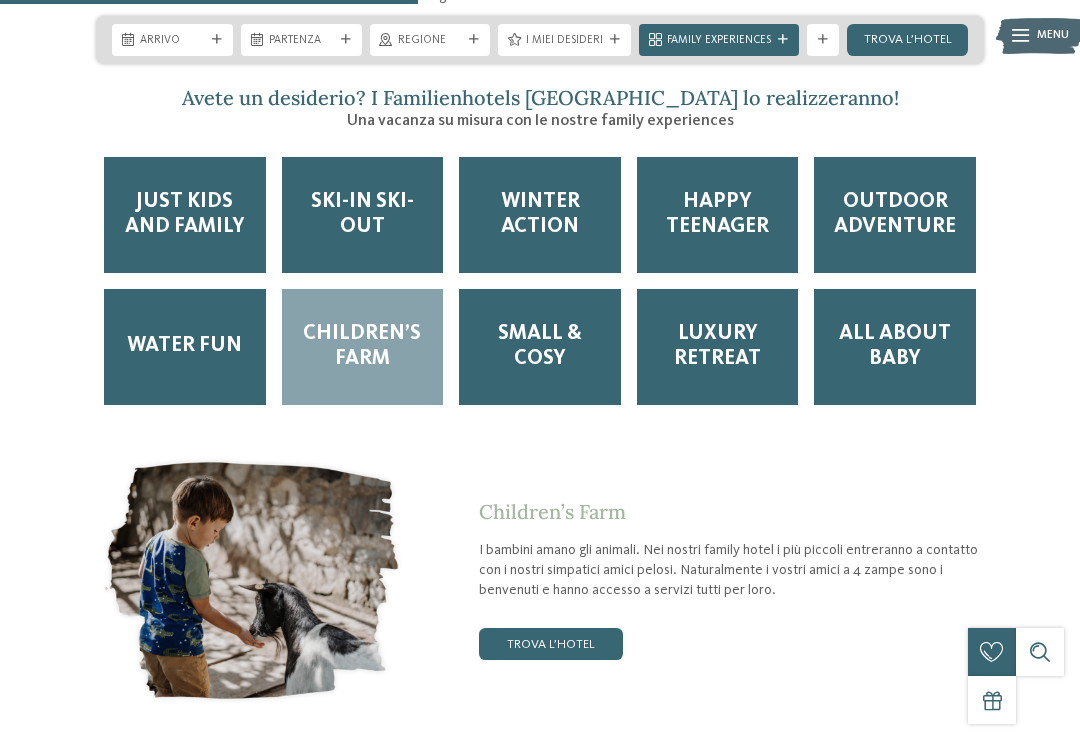 scroll, scrollTop: 2728, scrollLeft: 0, axis: vertical 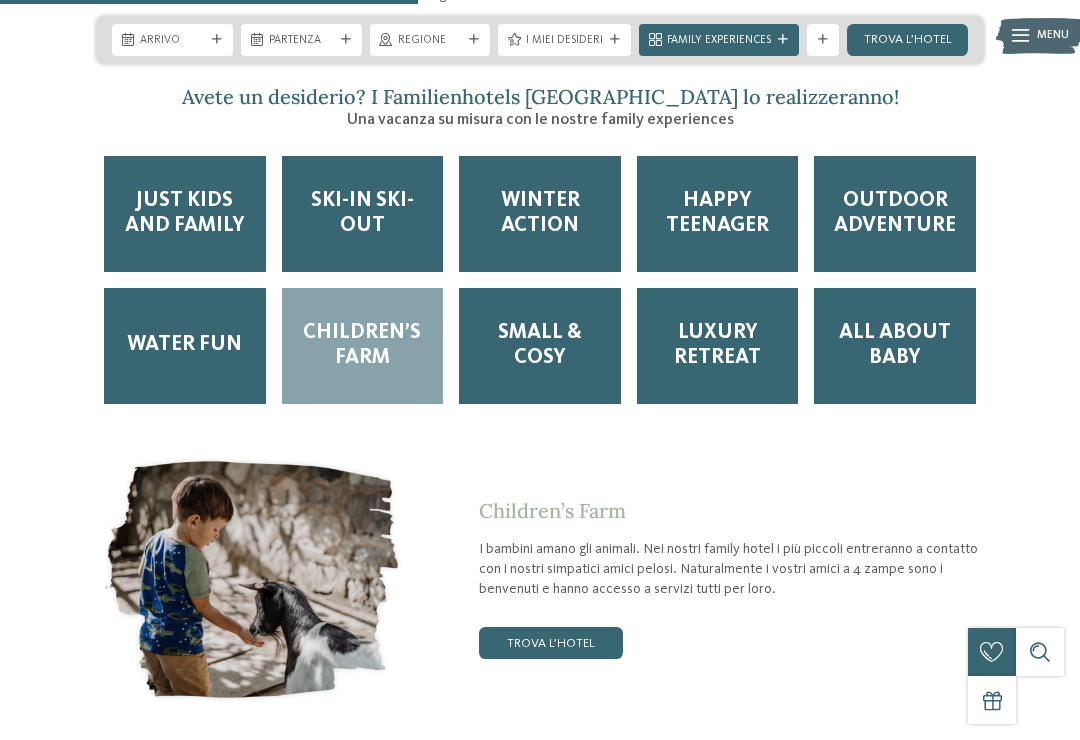 click on "Outdoor adventure" at bounding box center [895, 214] 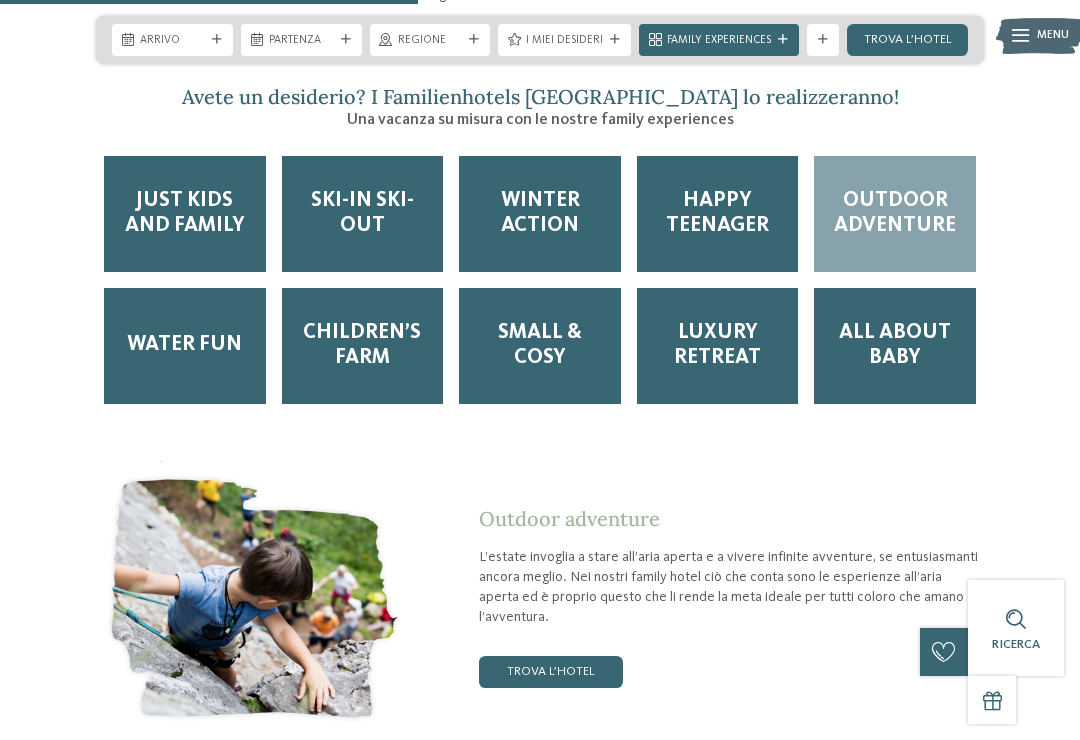 click on "Children’s Farm" at bounding box center [363, 346] 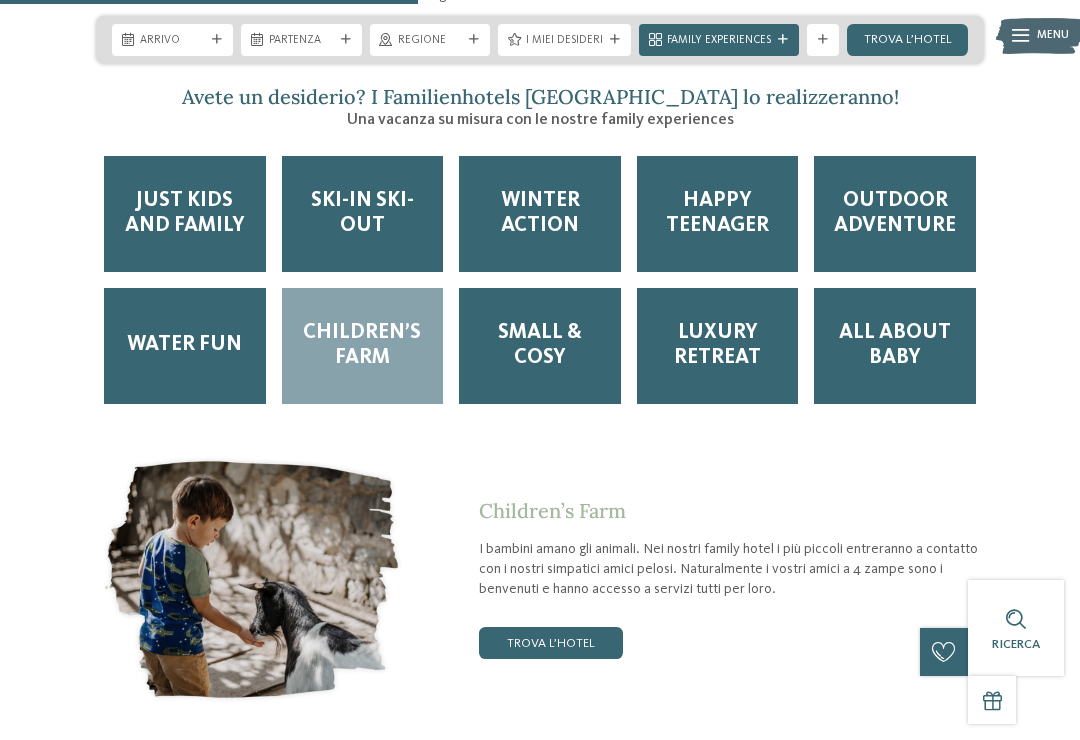 click on "trova l’hotel" at bounding box center (551, 643) 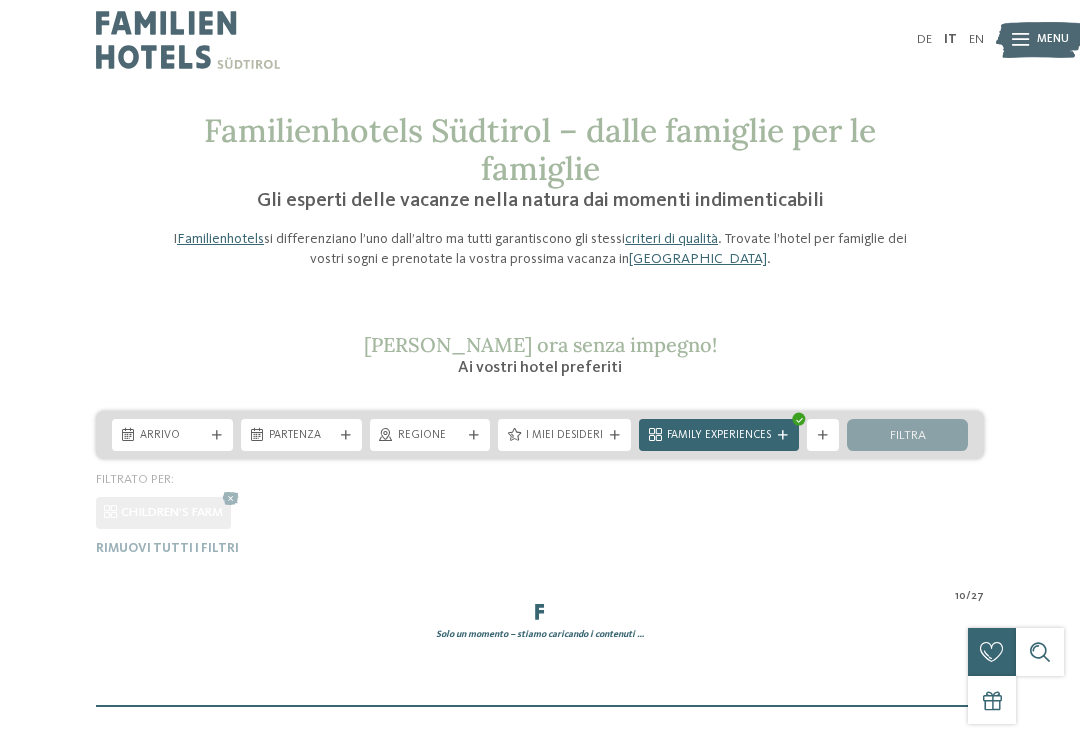 scroll, scrollTop: 132, scrollLeft: 0, axis: vertical 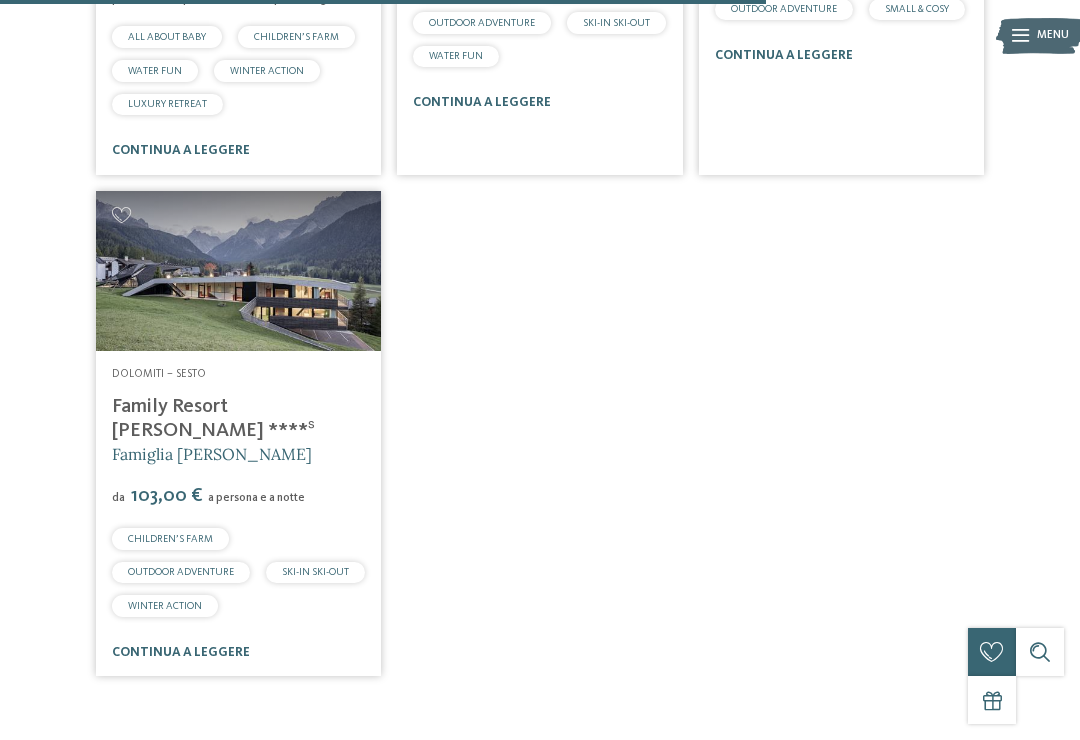 click on "Family Resort [PERSON_NAME] ****ˢ" at bounding box center (213, 419) 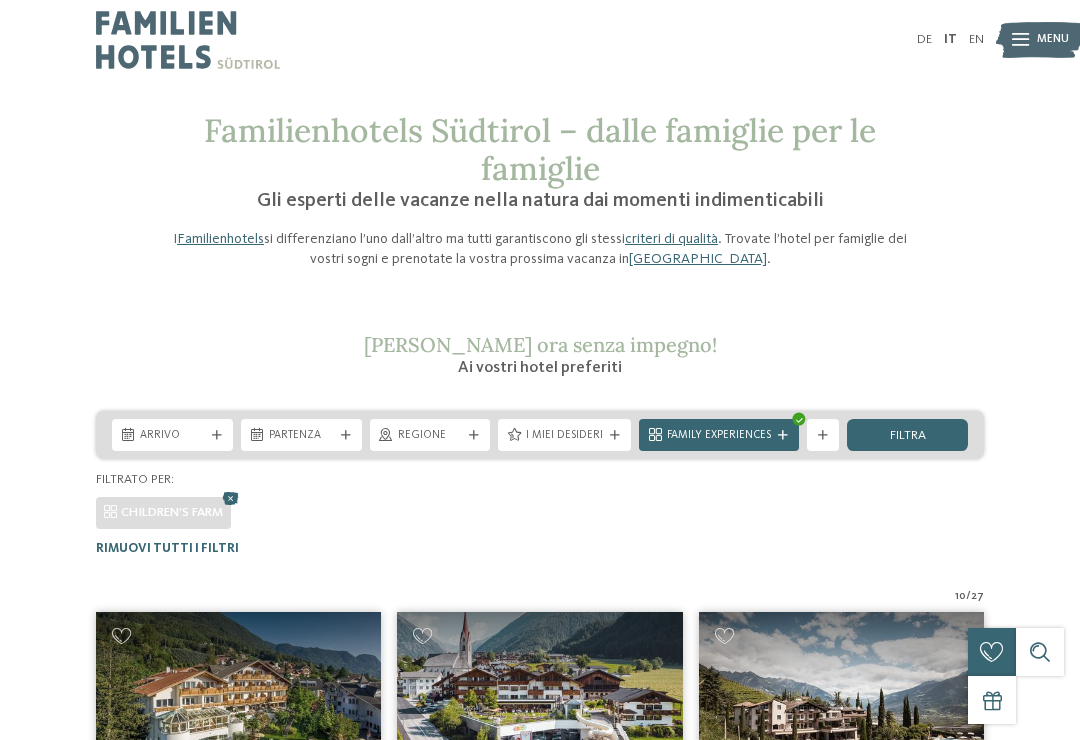 click on "Family Experiences" at bounding box center (719, 435) 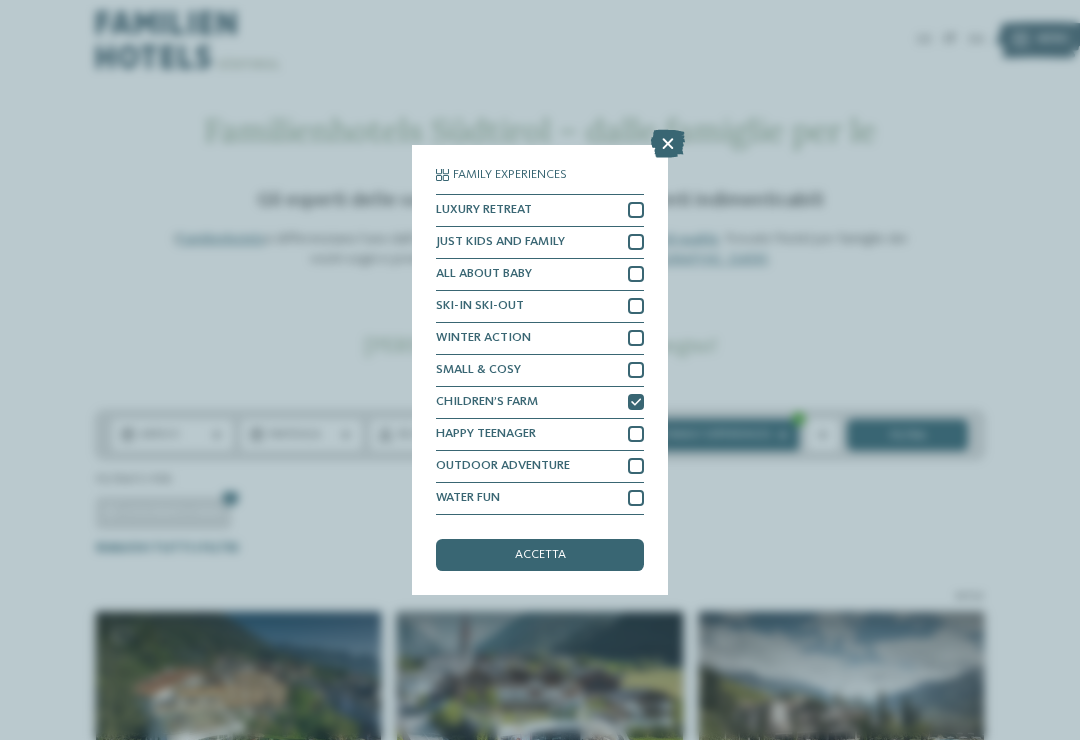 click on "Family Experiences
LUXURY RETREAT
JUST KIDS AND FAMILY" at bounding box center [540, 370] 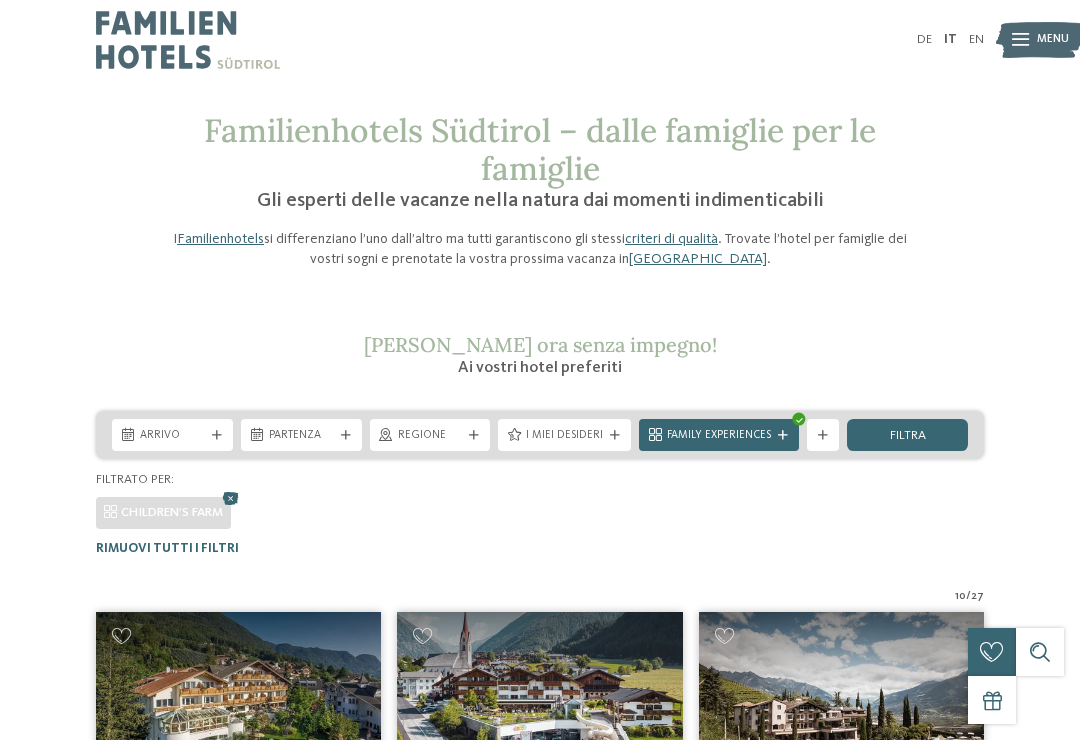 click on "Family Experiences" at bounding box center [719, 436] 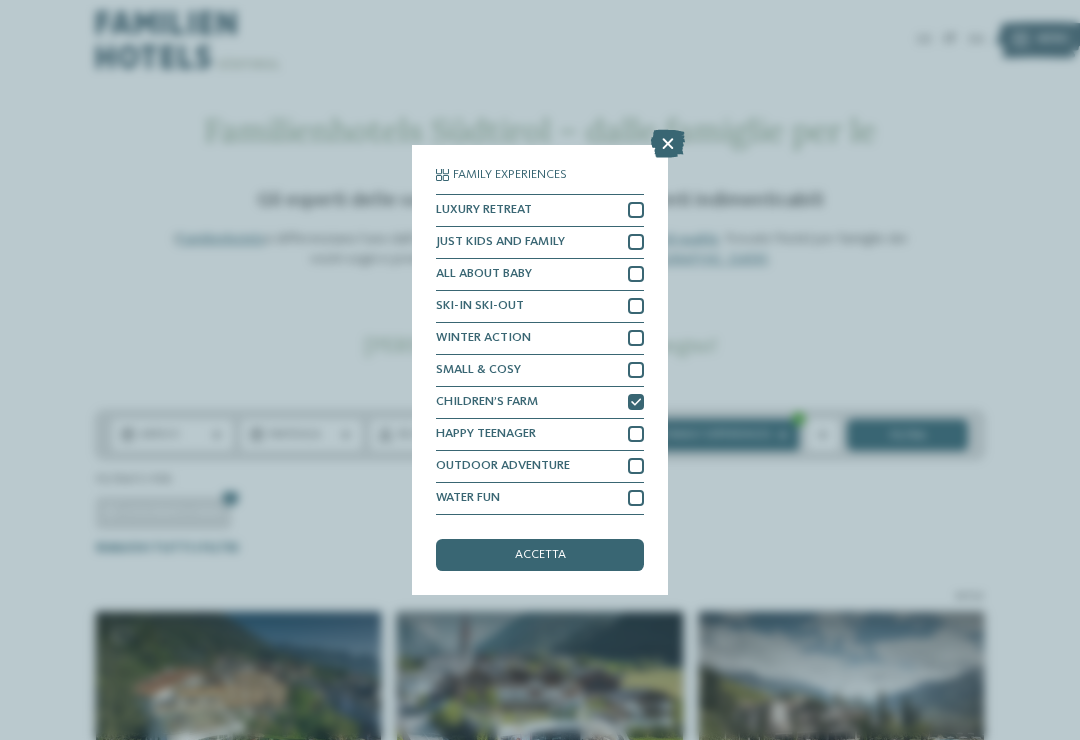 click on "CHILDREN’S FARM" at bounding box center [540, 403] 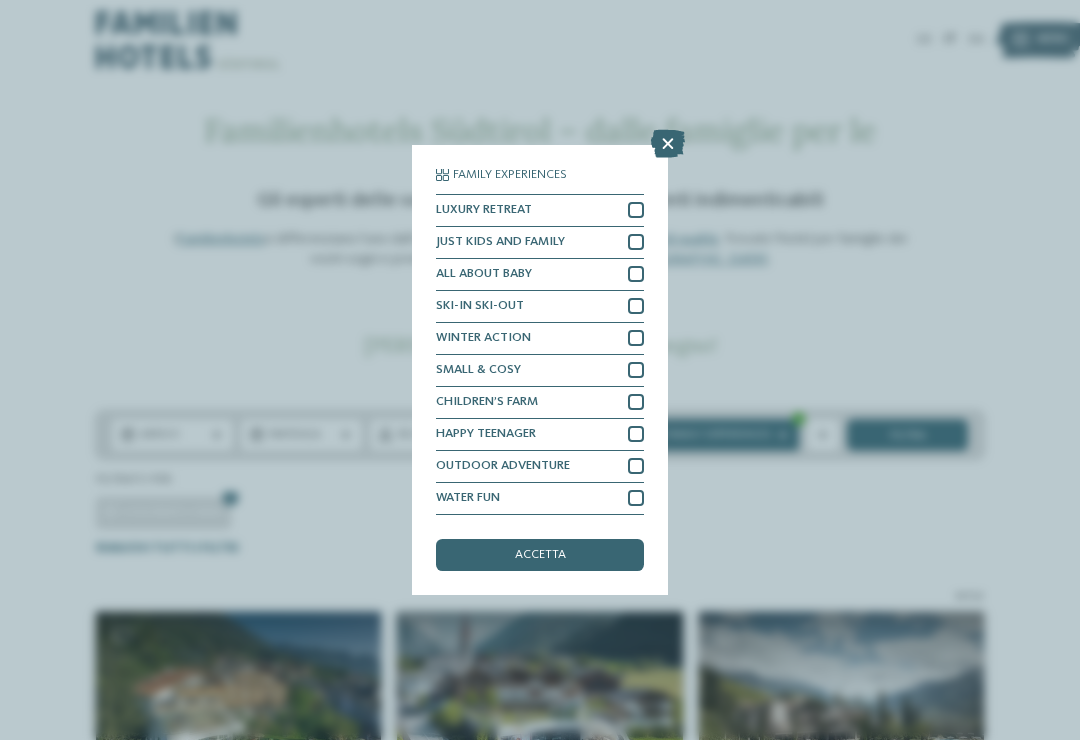 click on "accetta" at bounding box center (540, 555) 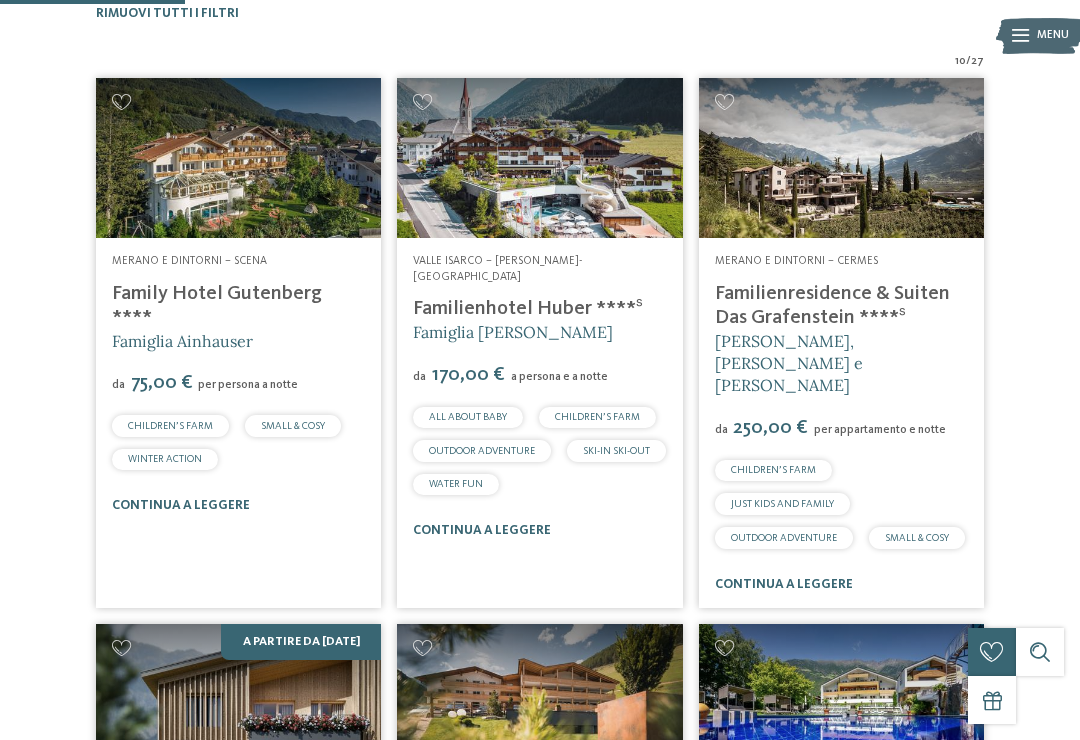 scroll, scrollTop: 470, scrollLeft: 0, axis: vertical 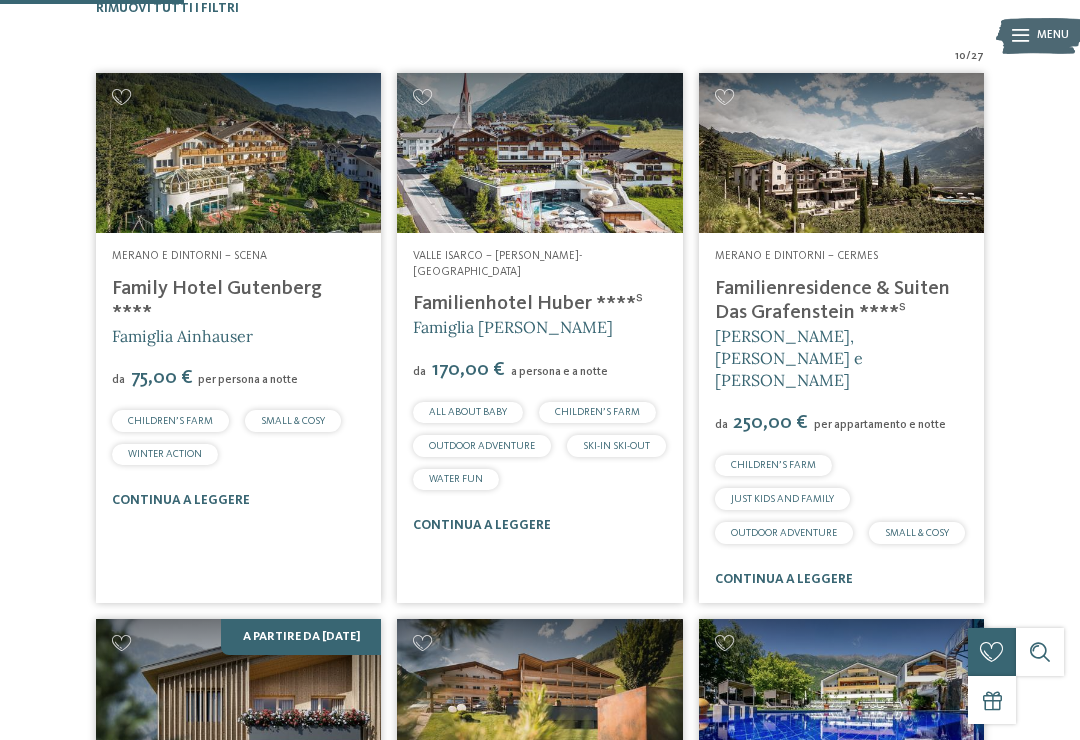 click on "Familienresidence & Suiten Das Grafenstein ****ˢ" at bounding box center (832, 301) 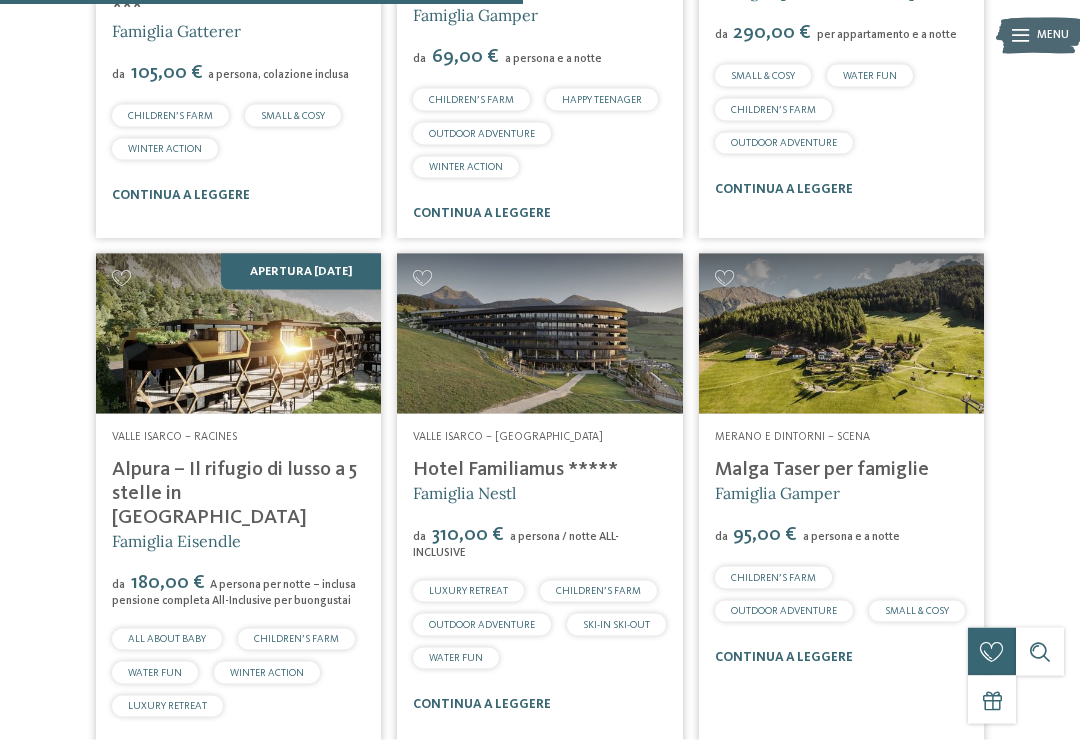 scroll, scrollTop: 1338, scrollLeft: 0, axis: vertical 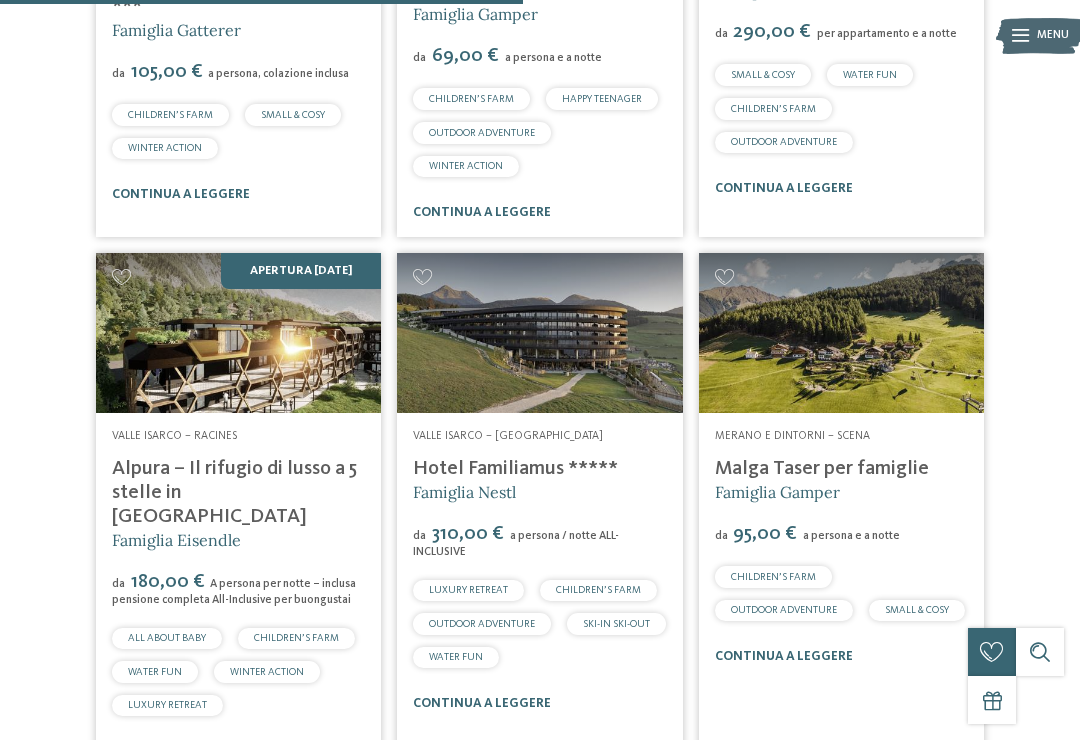 click on "Alpura – Il rifugio di lusso a 5 stelle in Alto Adige" at bounding box center (234, 493) 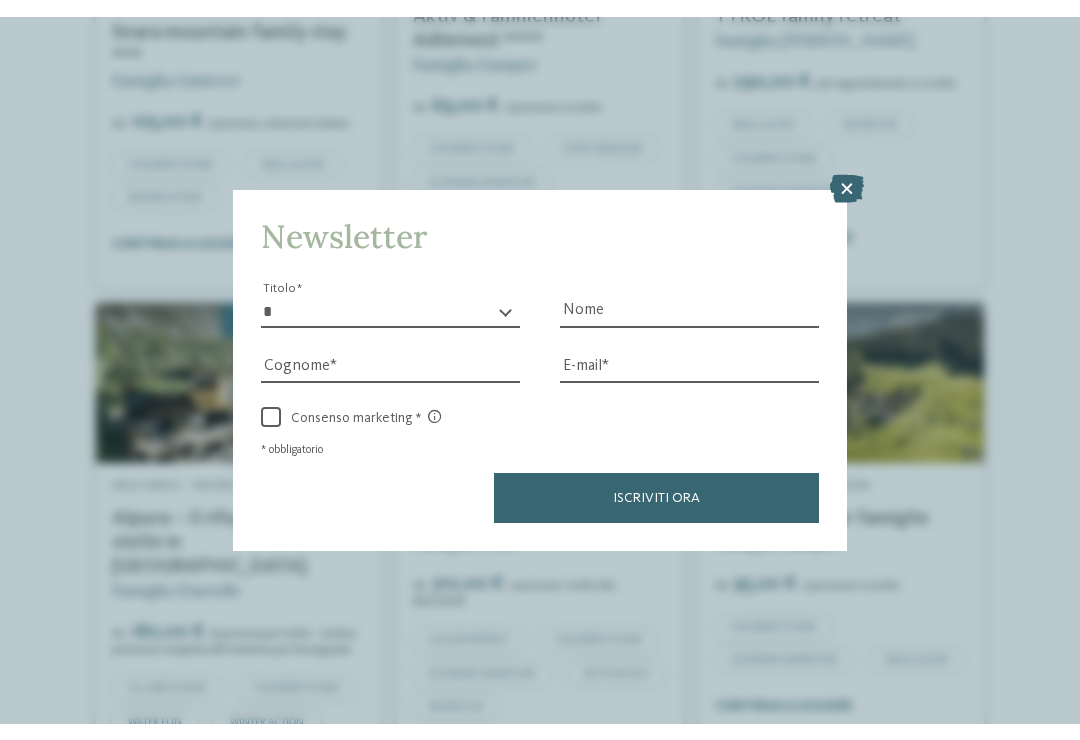 scroll, scrollTop: 1337, scrollLeft: 0, axis: vertical 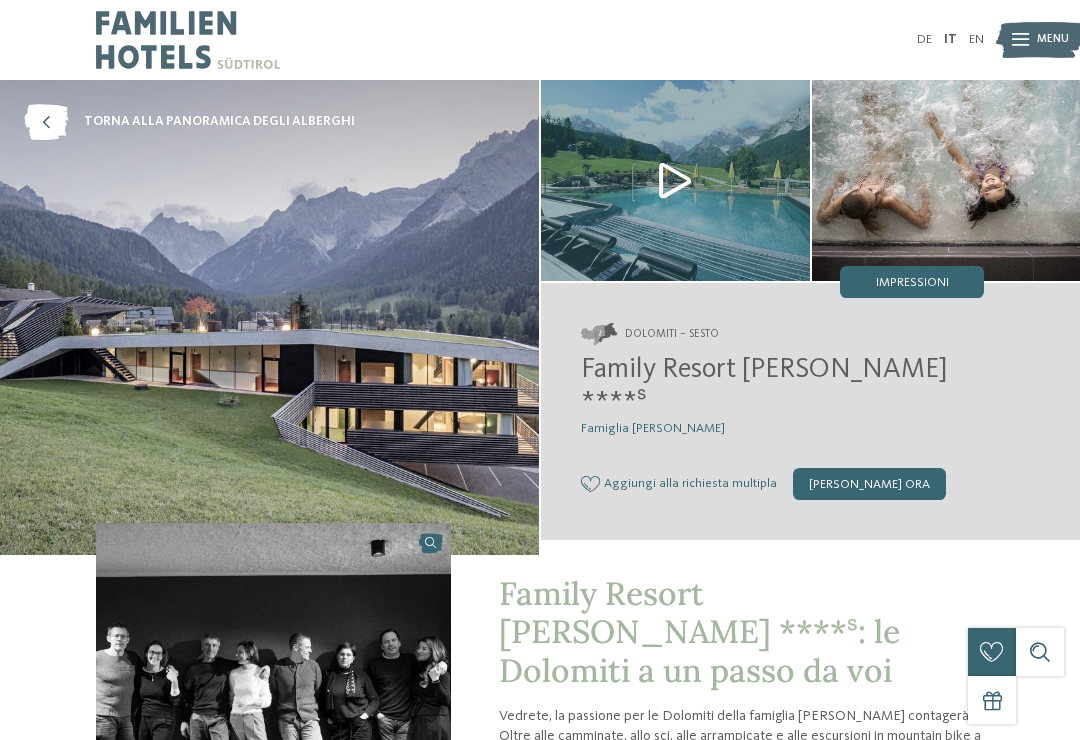 click on "Impressioni" at bounding box center (912, 282) 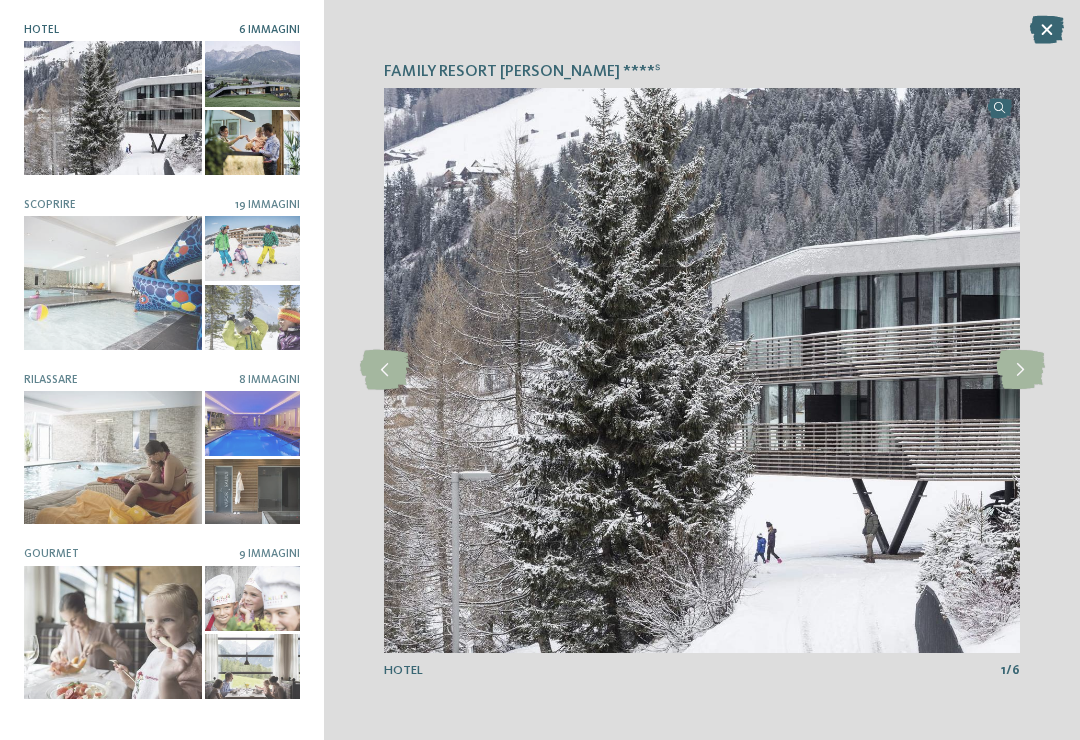click at bounding box center (113, 282) 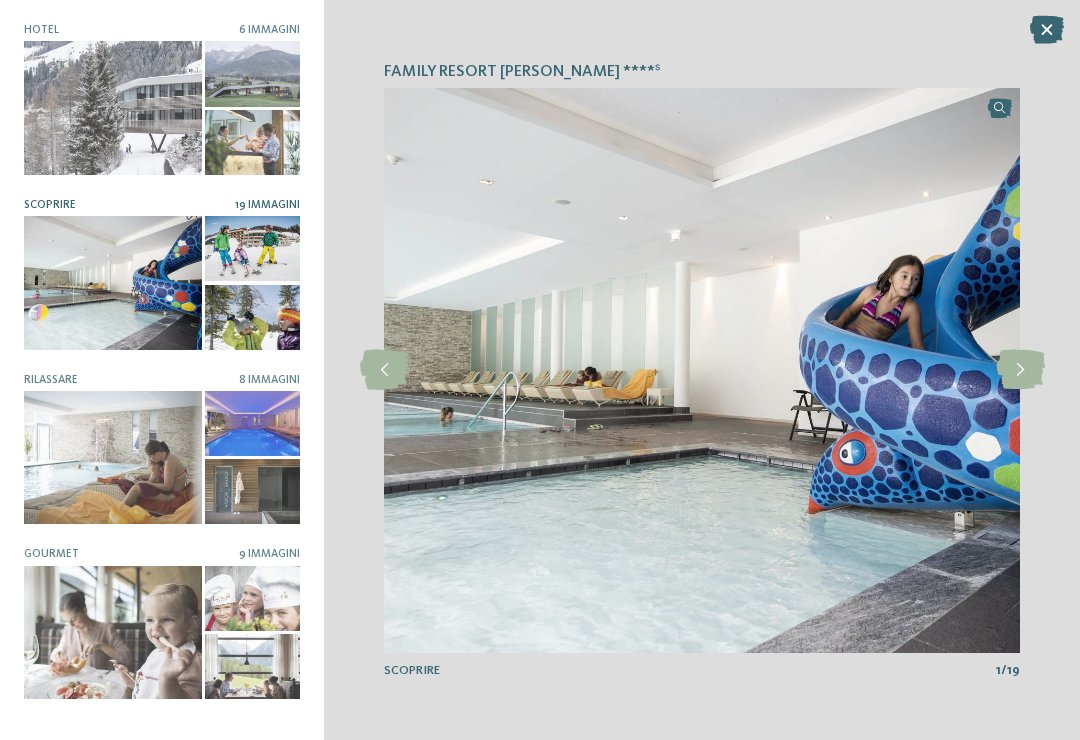 click at bounding box center (252, 248) 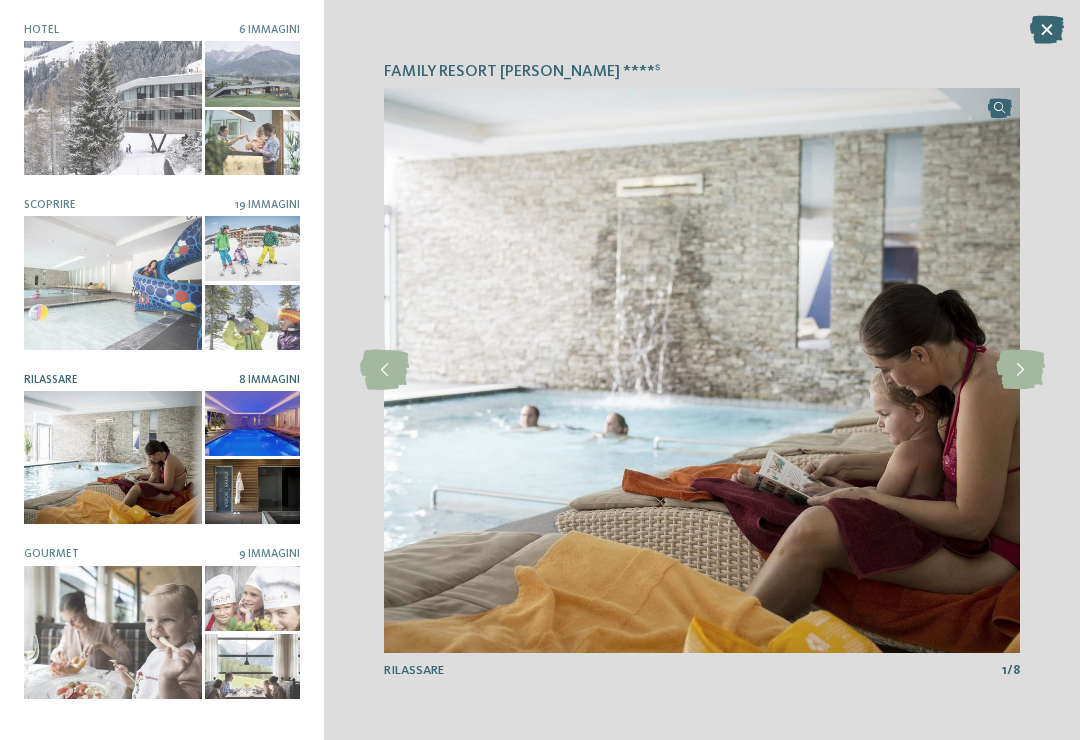 click at bounding box center (252, 423) 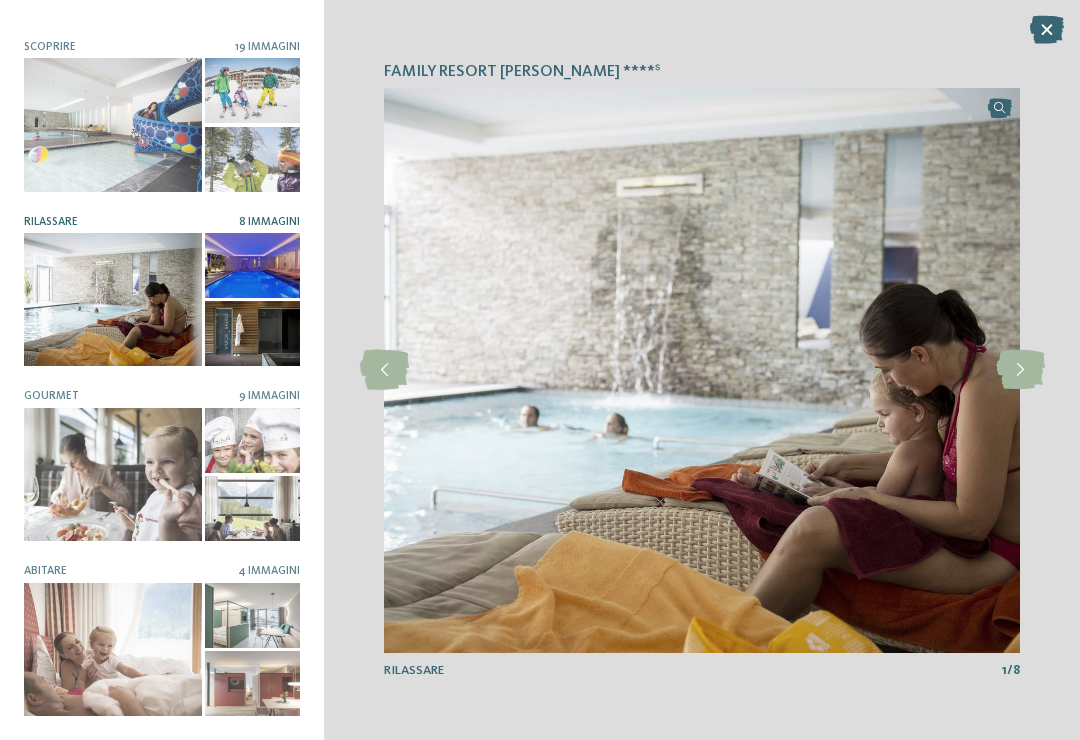 scroll, scrollTop: 156, scrollLeft: 0, axis: vertical 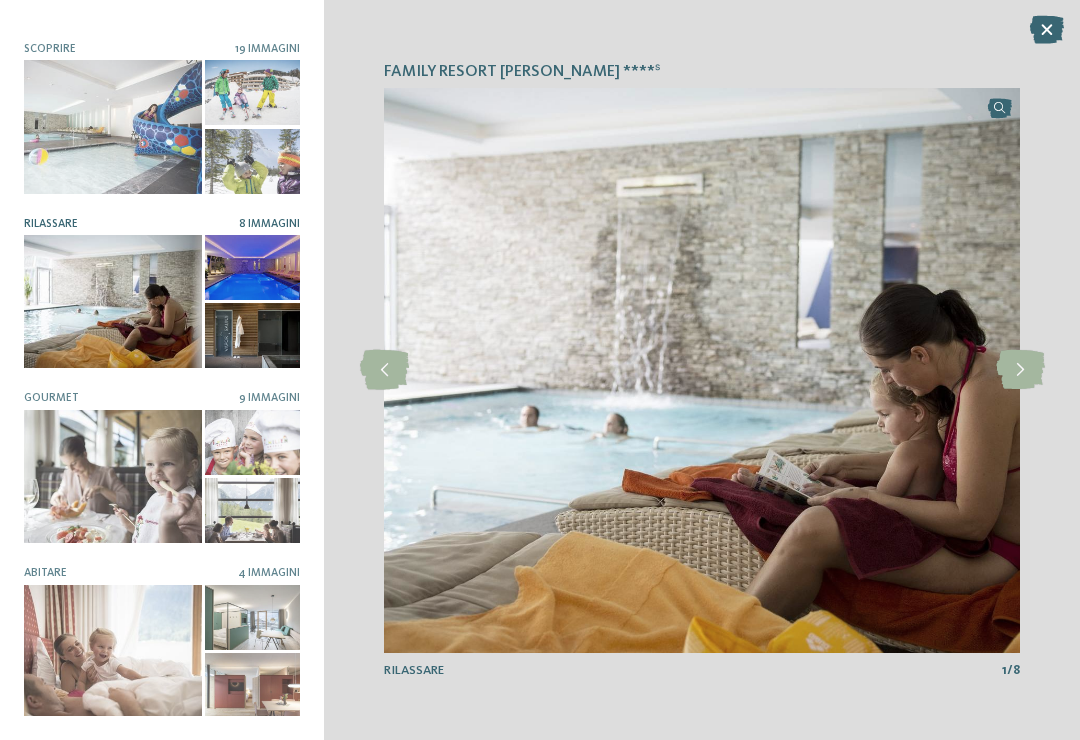 click at bounding box center [252, 442] 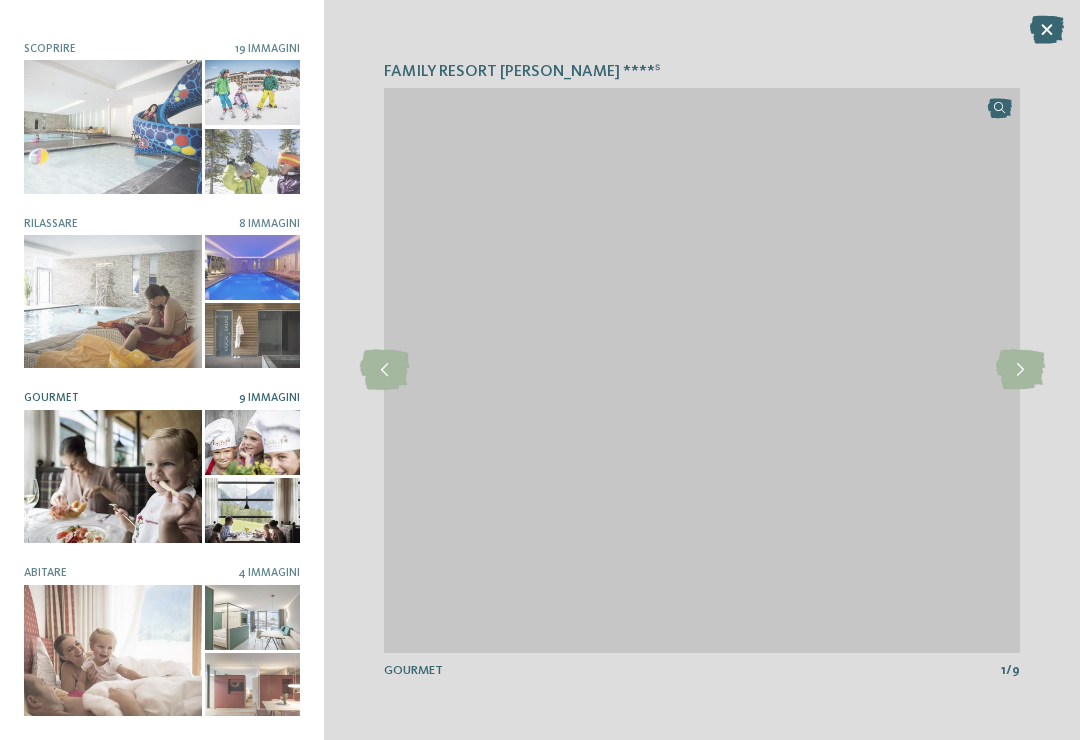 scroll, scrollTop: 156, scrollLeft: 0, axis: vertical 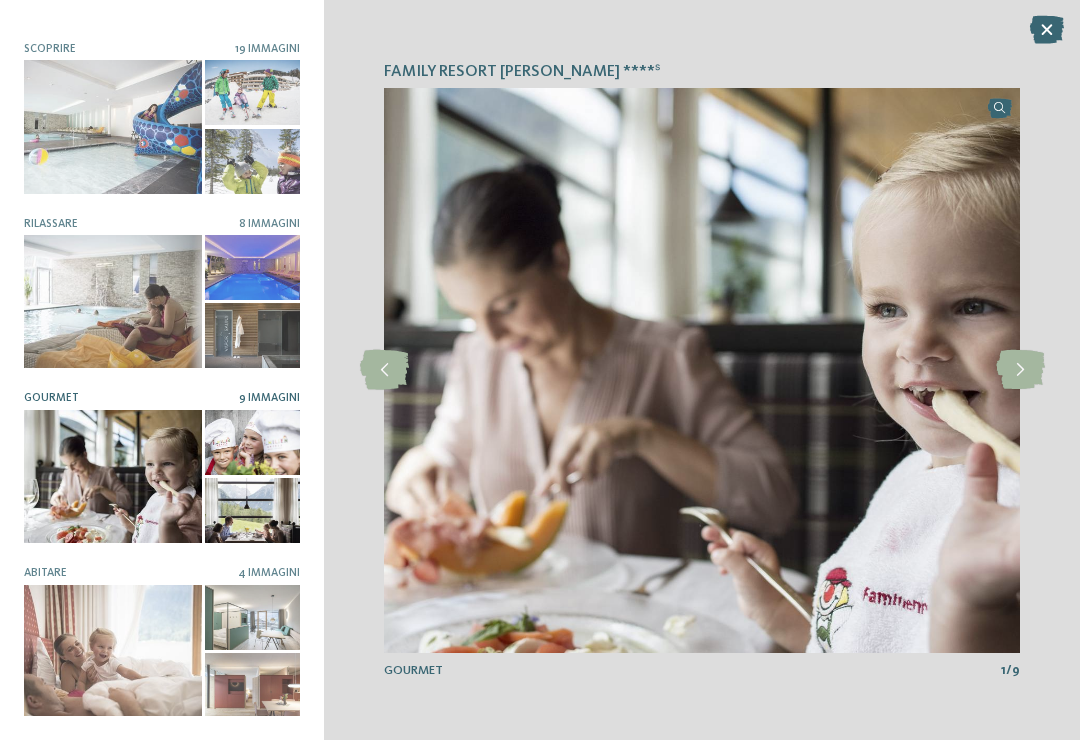 click at bounding box center [113, 651] 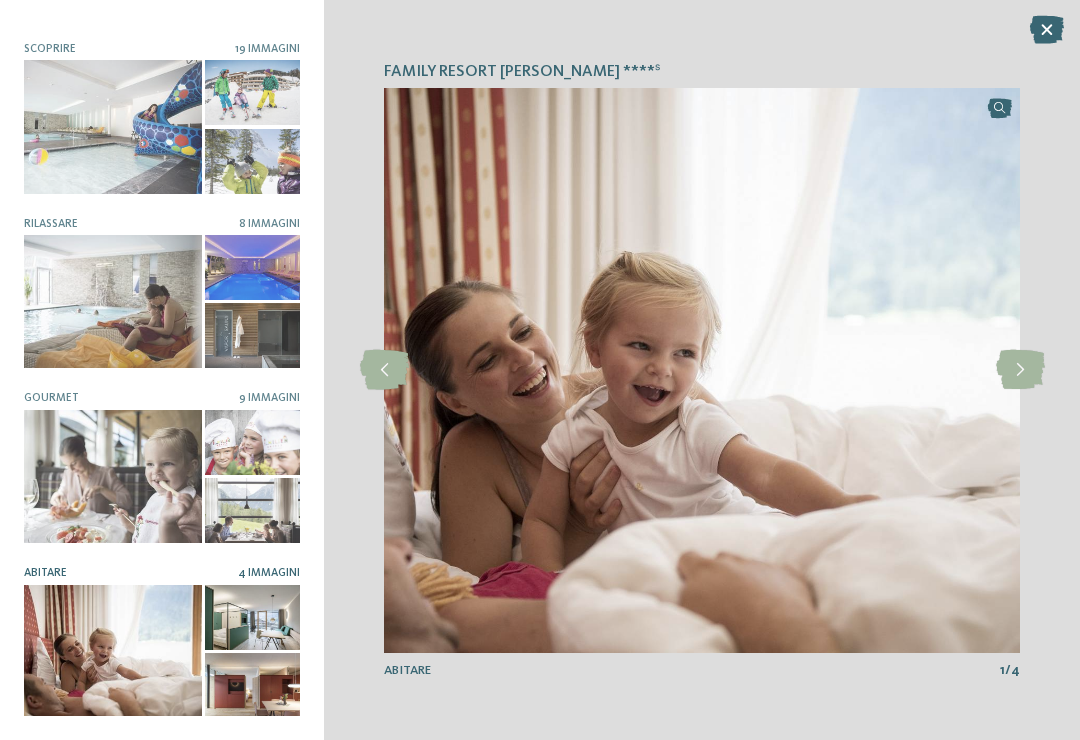 click on "Abitare
4 Immagini" at bounding box center [162, 642] 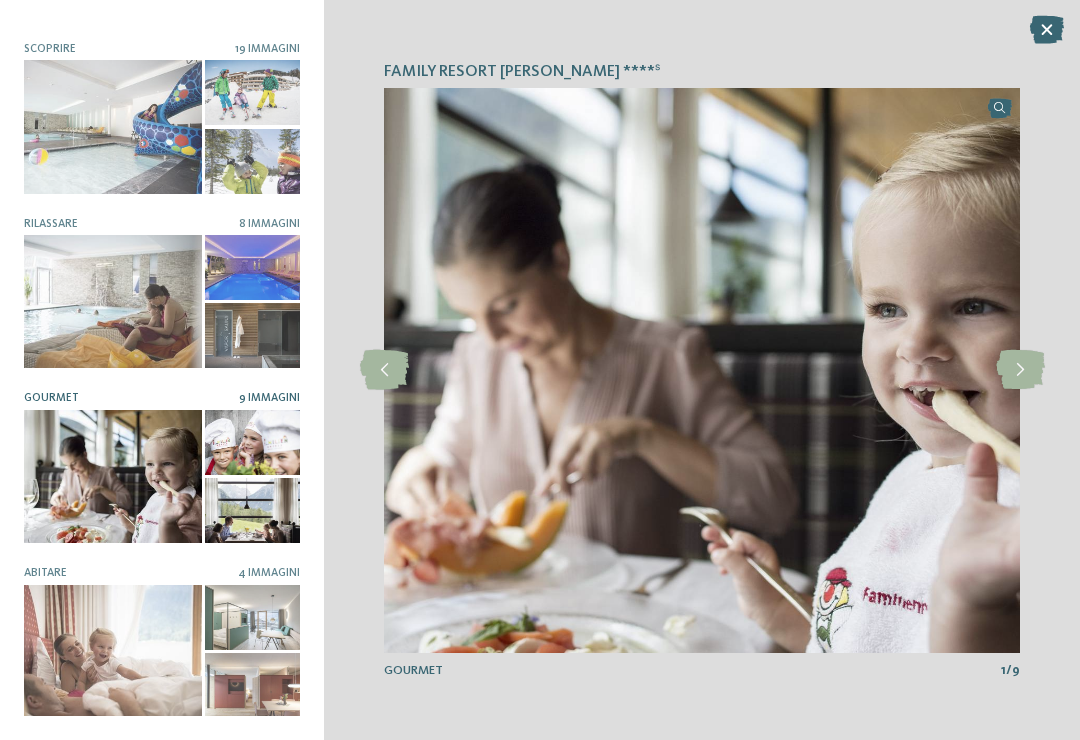 click at bounding box center [113, 301] 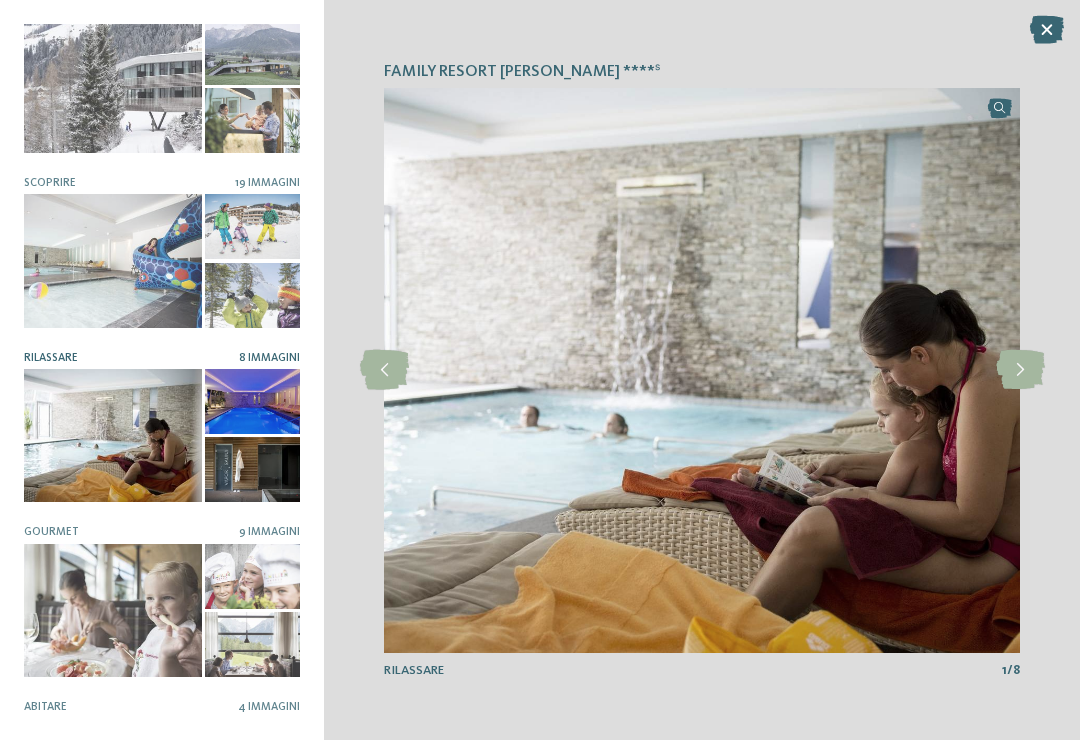 scroll, scrollTop: 5, scrollLeft: 0, axis: vertical 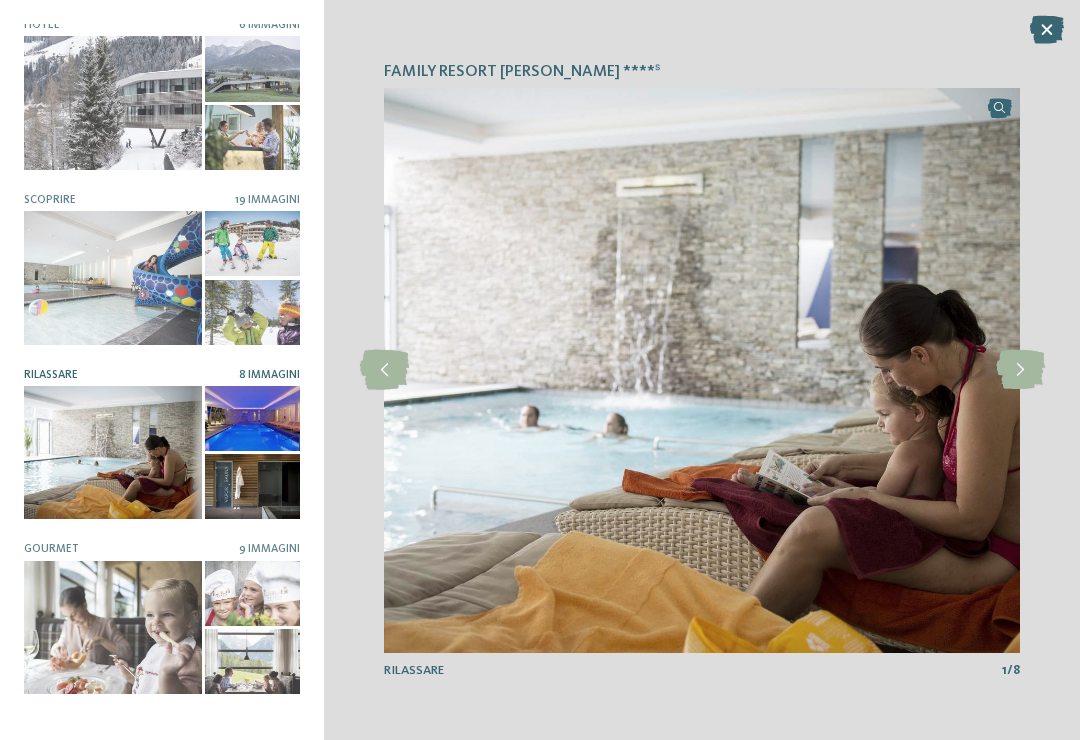 click at bounding box center [1020, 370] 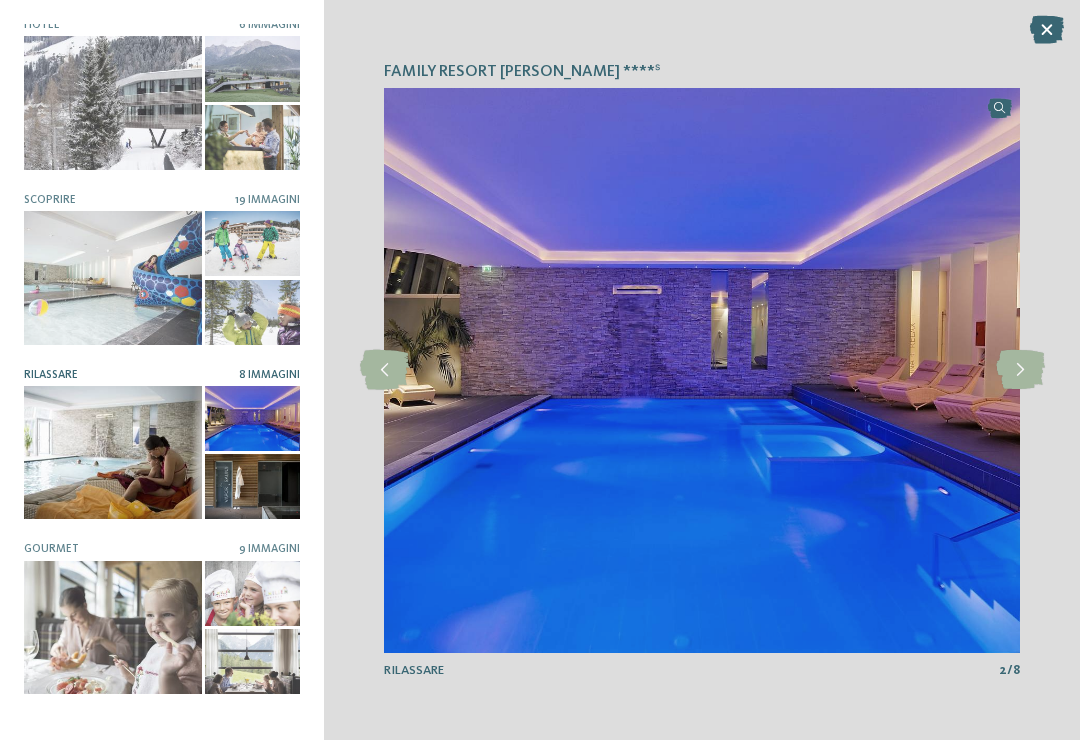 click at bounding box center (1020, 370) 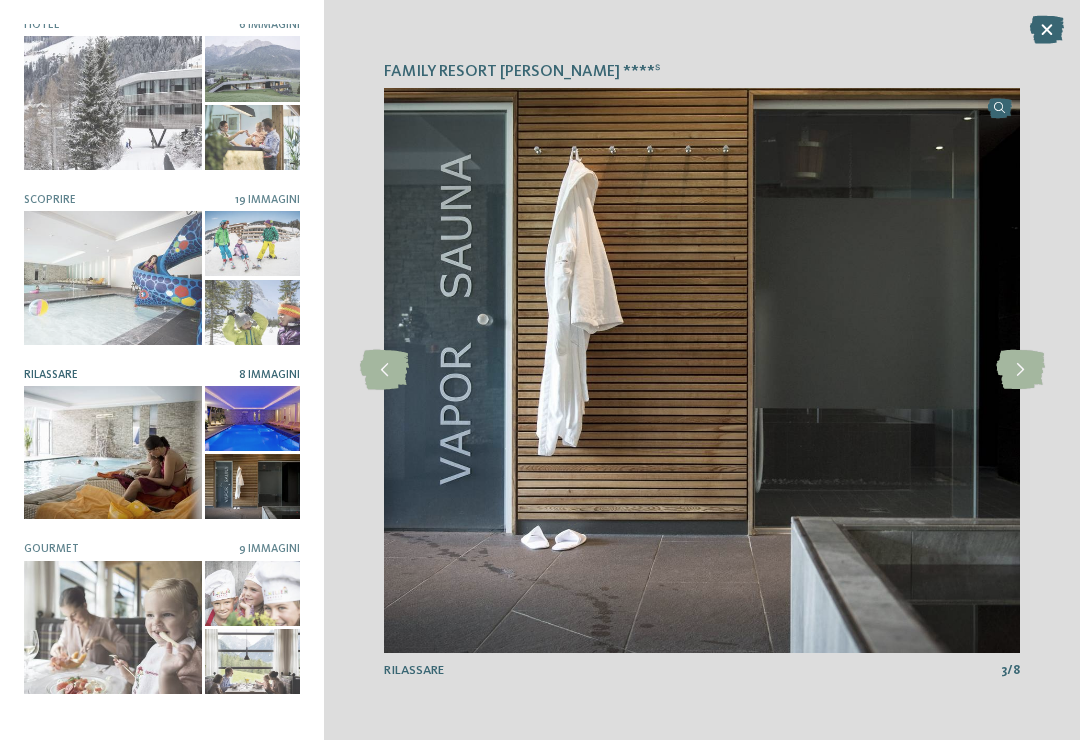 click at bounding box center [1020, 370] 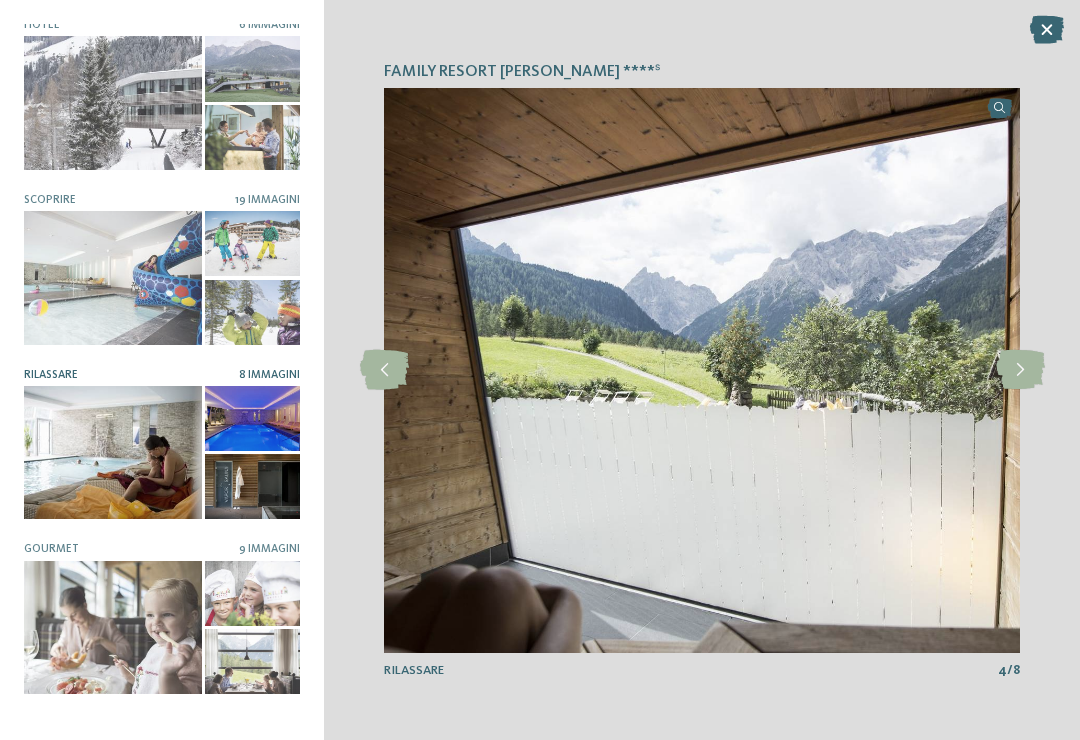 click at bounding box center [1020, 370] 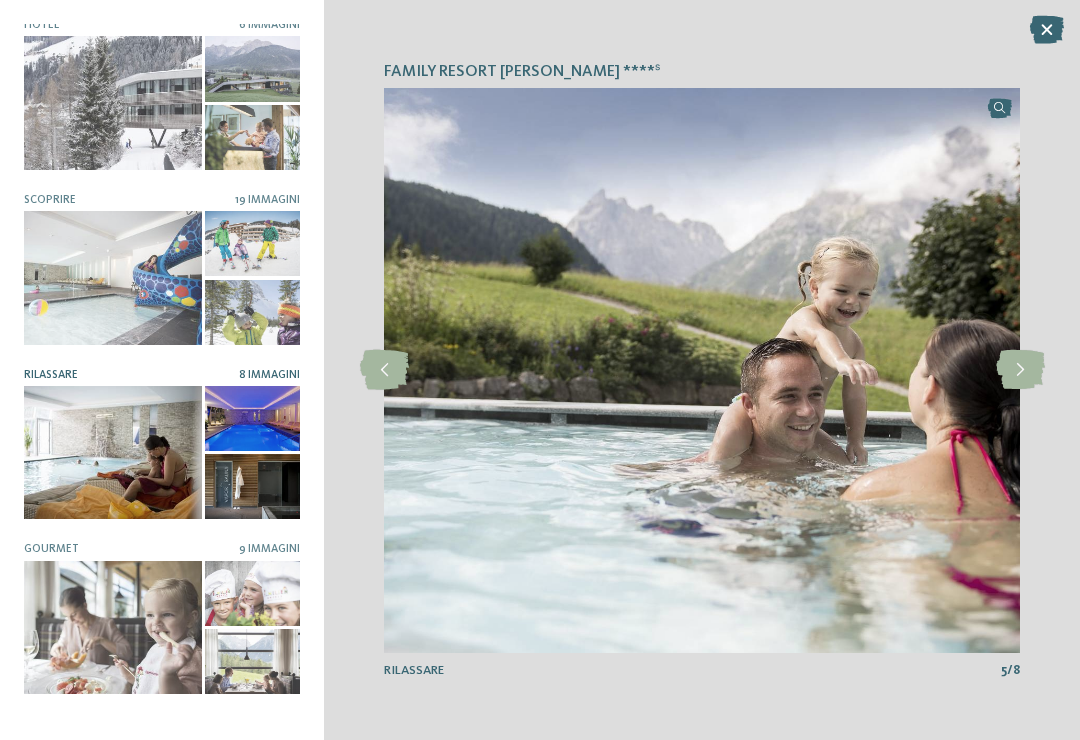 click at bounding box center [1020, 370] 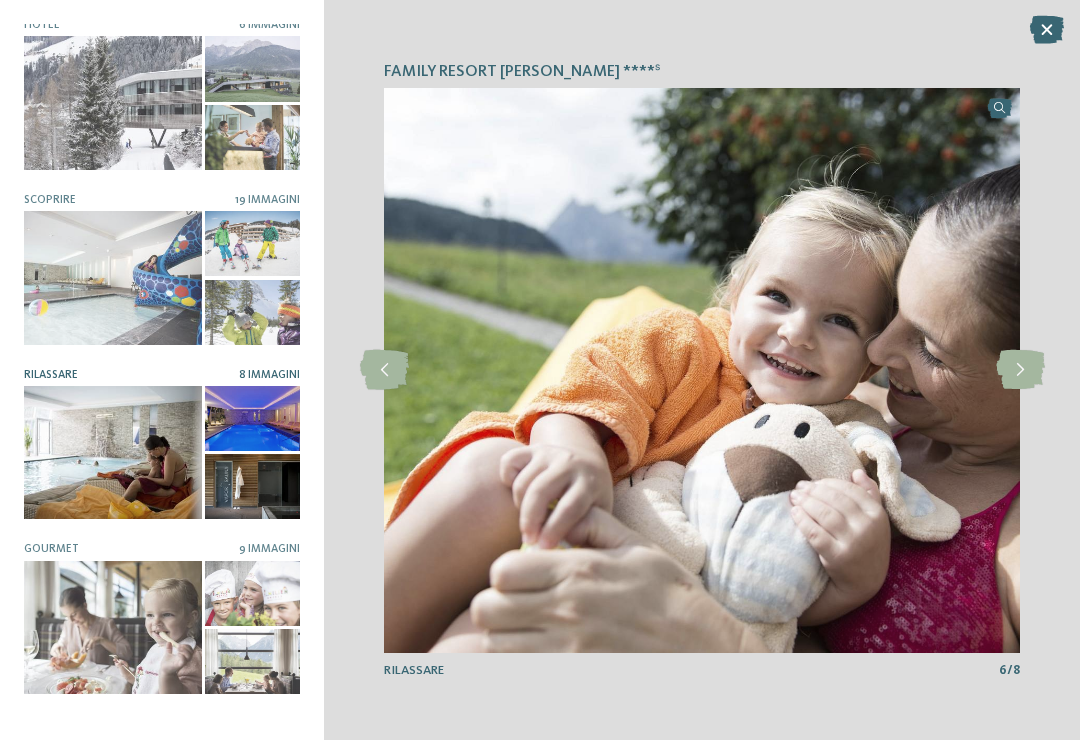 click at bounding box center (1020, 370) 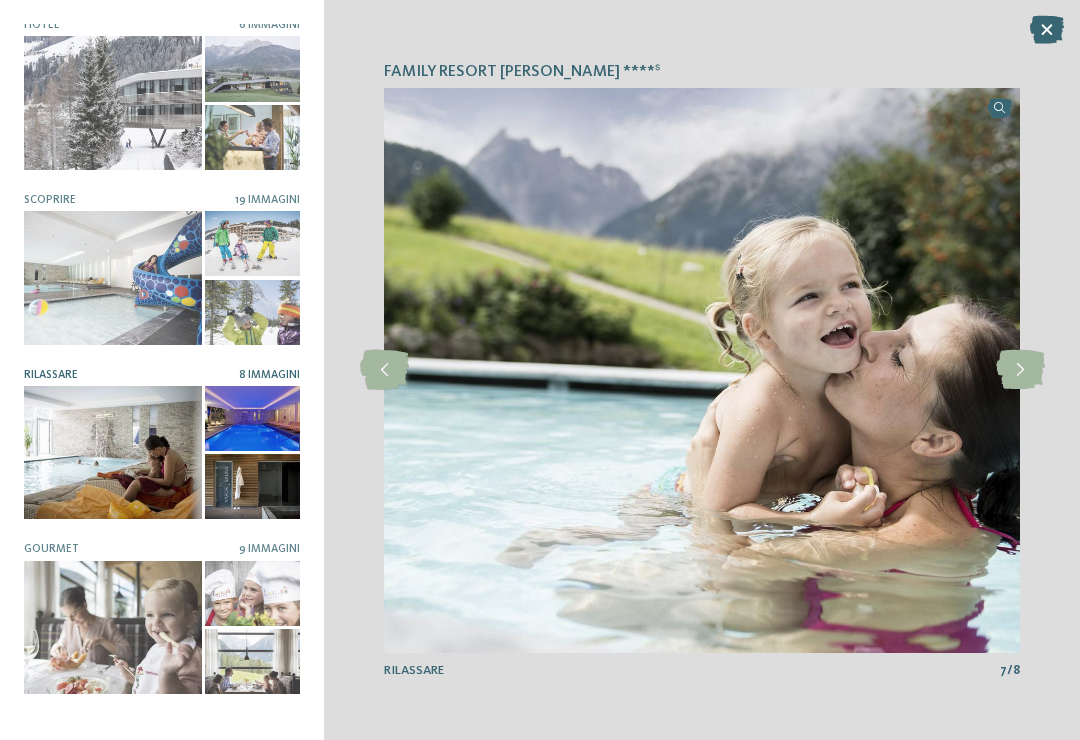 click at bounding box center (1020, 370) 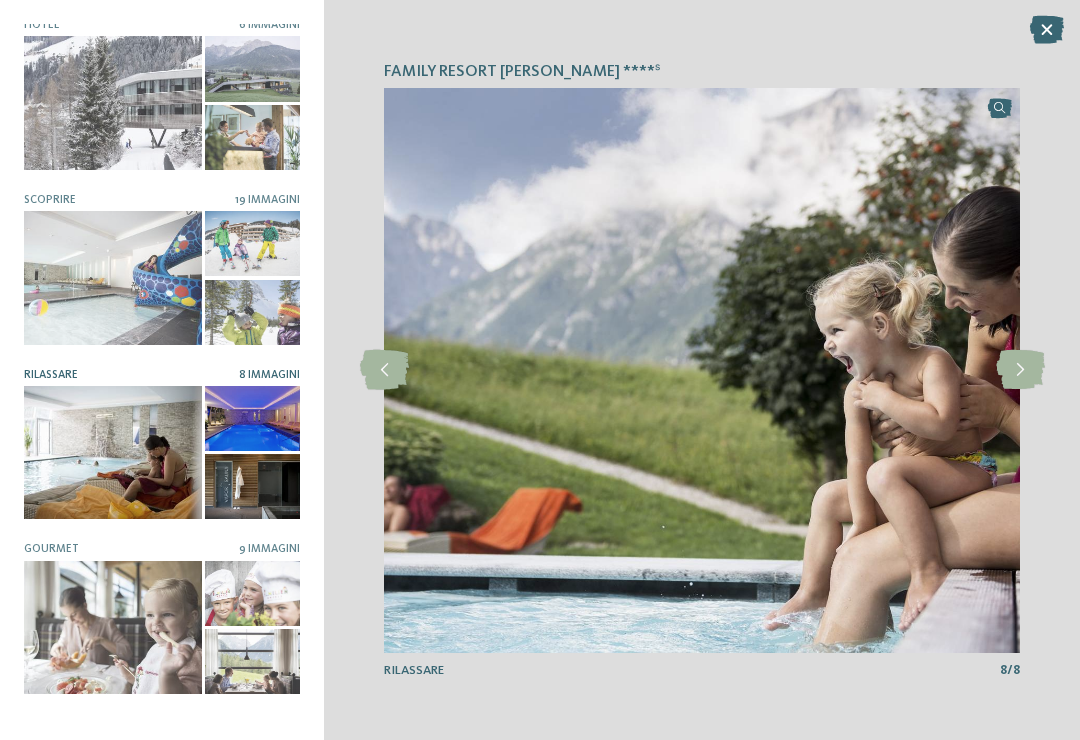click at bounding box center [1020, 370] 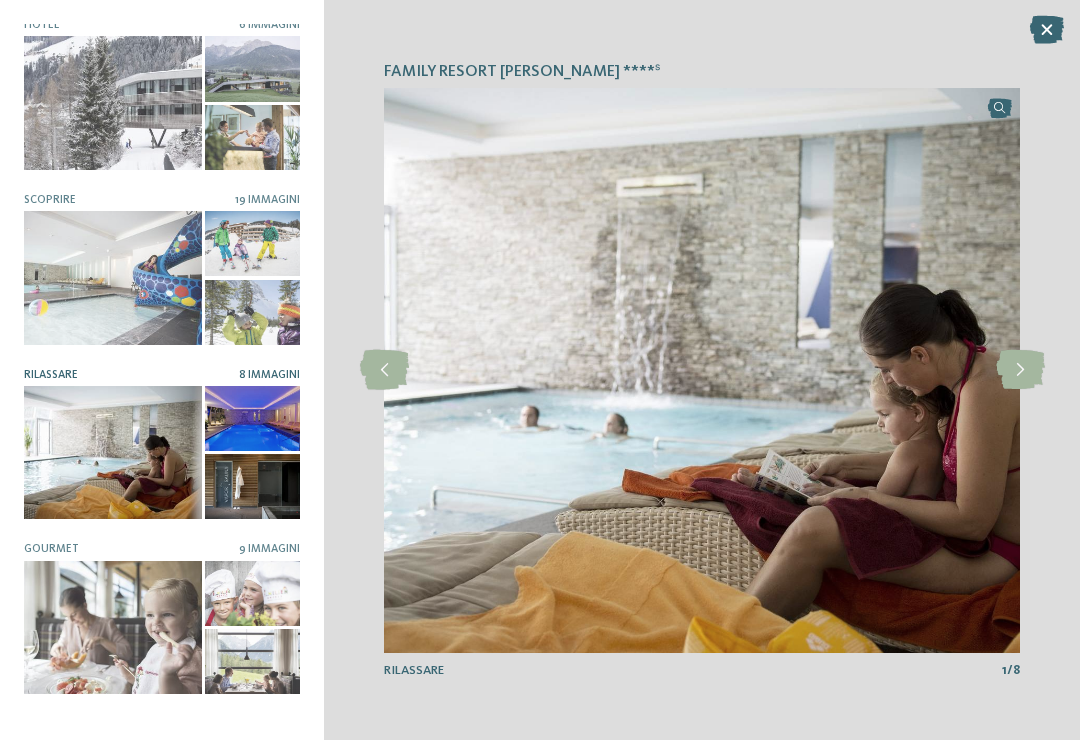 click at bounding box center [1020, 370] 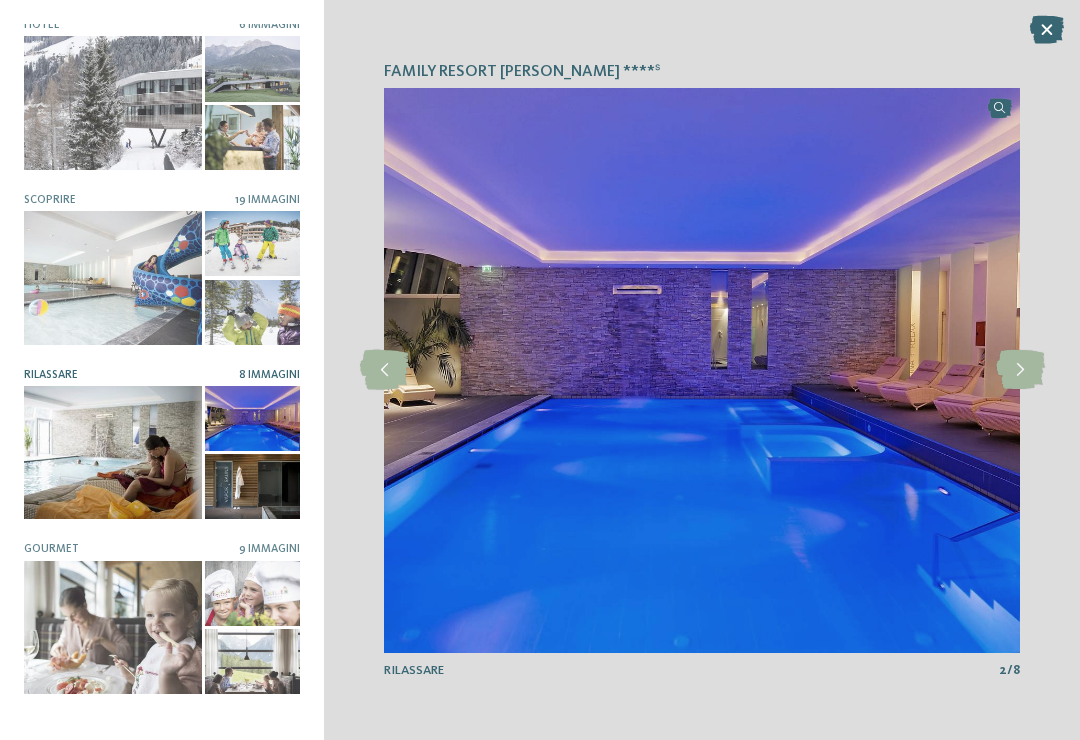 click at bounding box center (1020, 370) 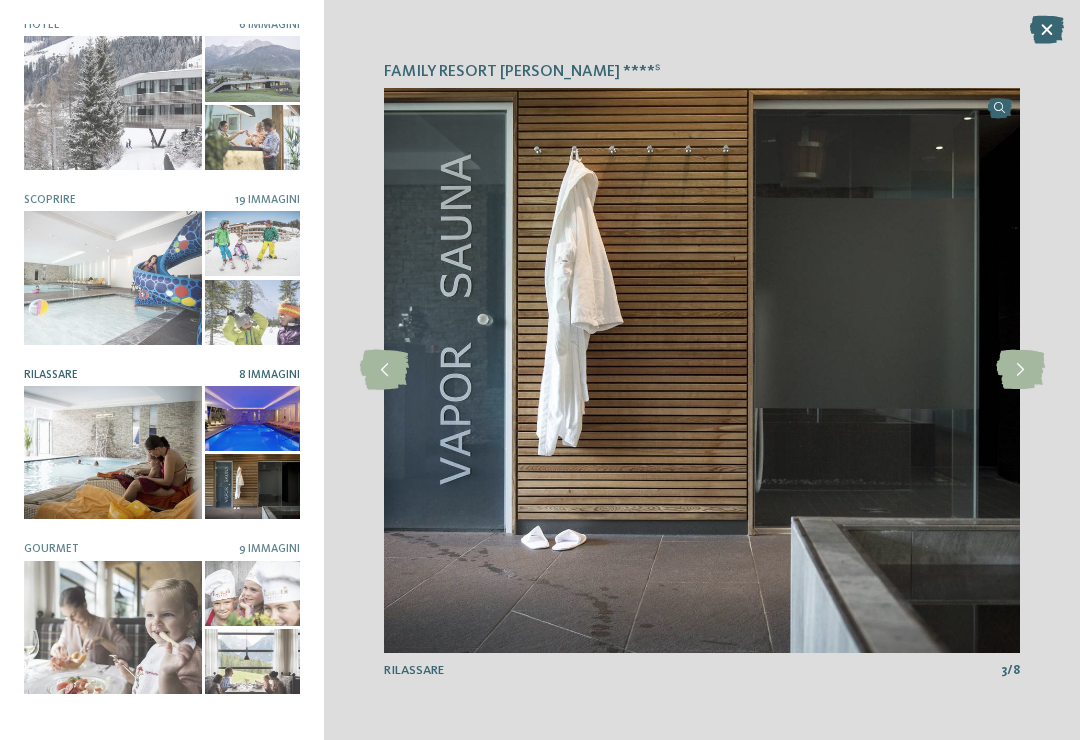 click at bounding box center (113, 277) 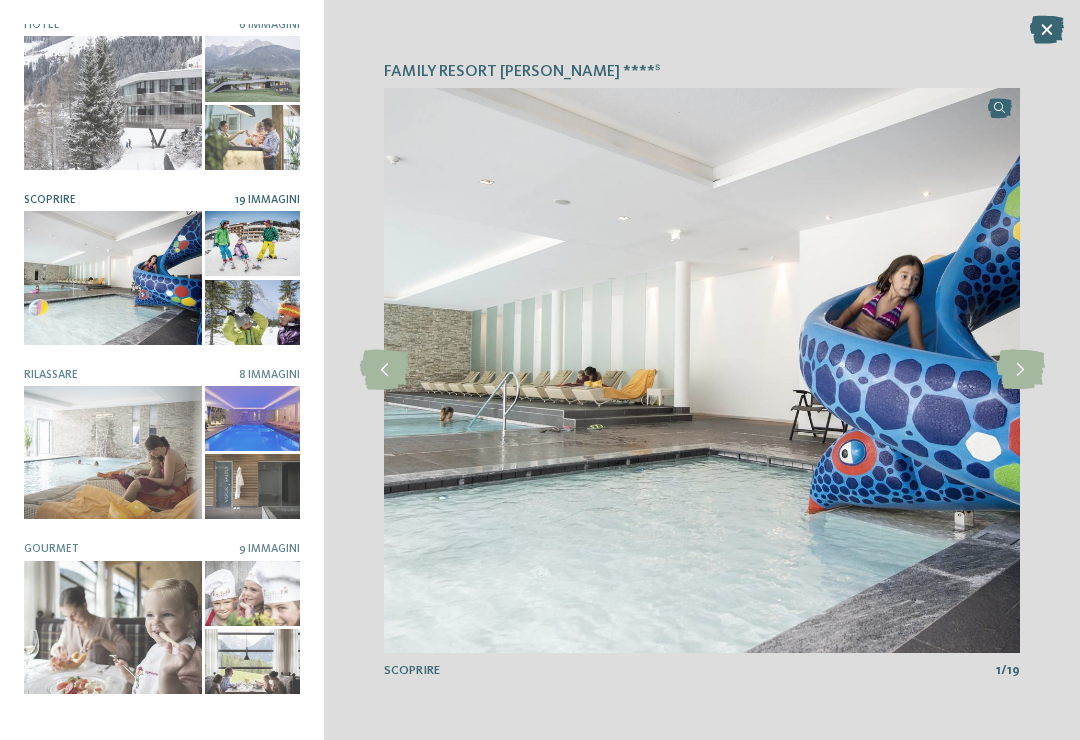 click at bounding box center (1020, 370) 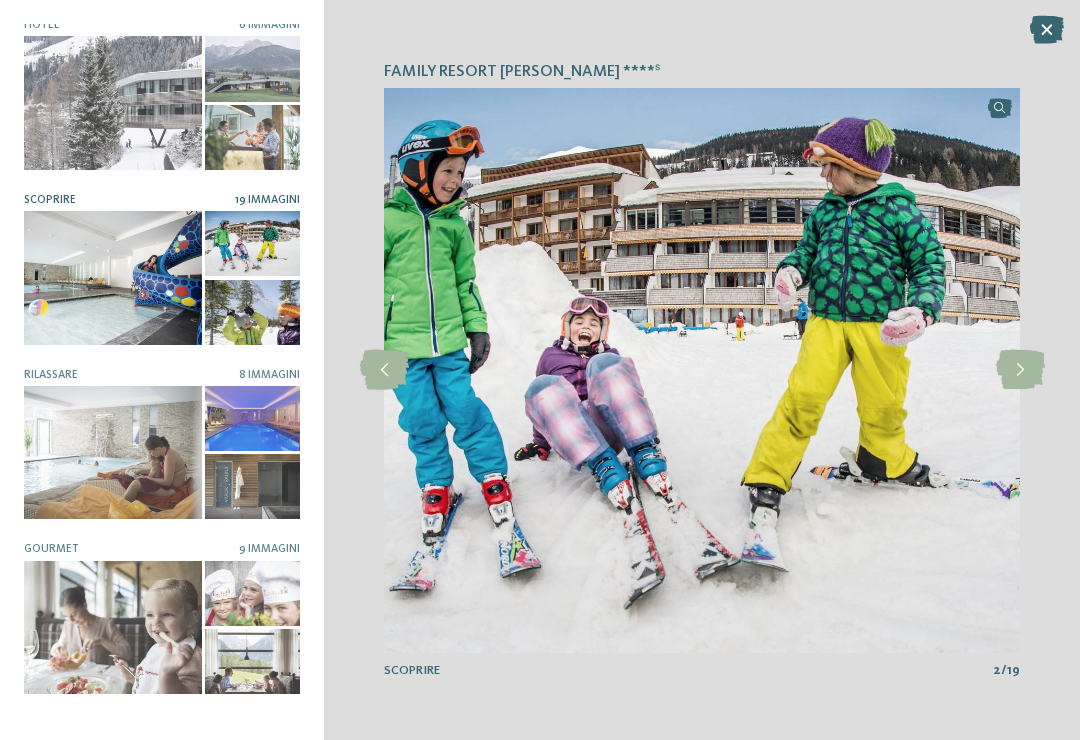 click at bounding box center [1020, 370] 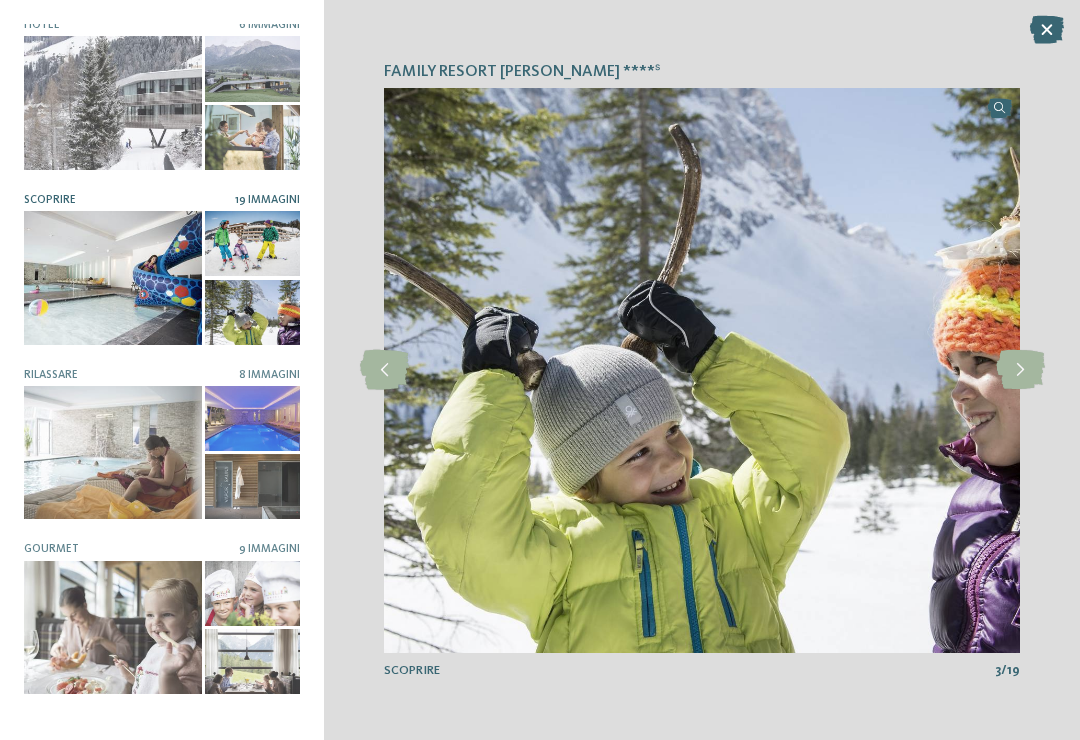 click at bounding box center (1020, 370) 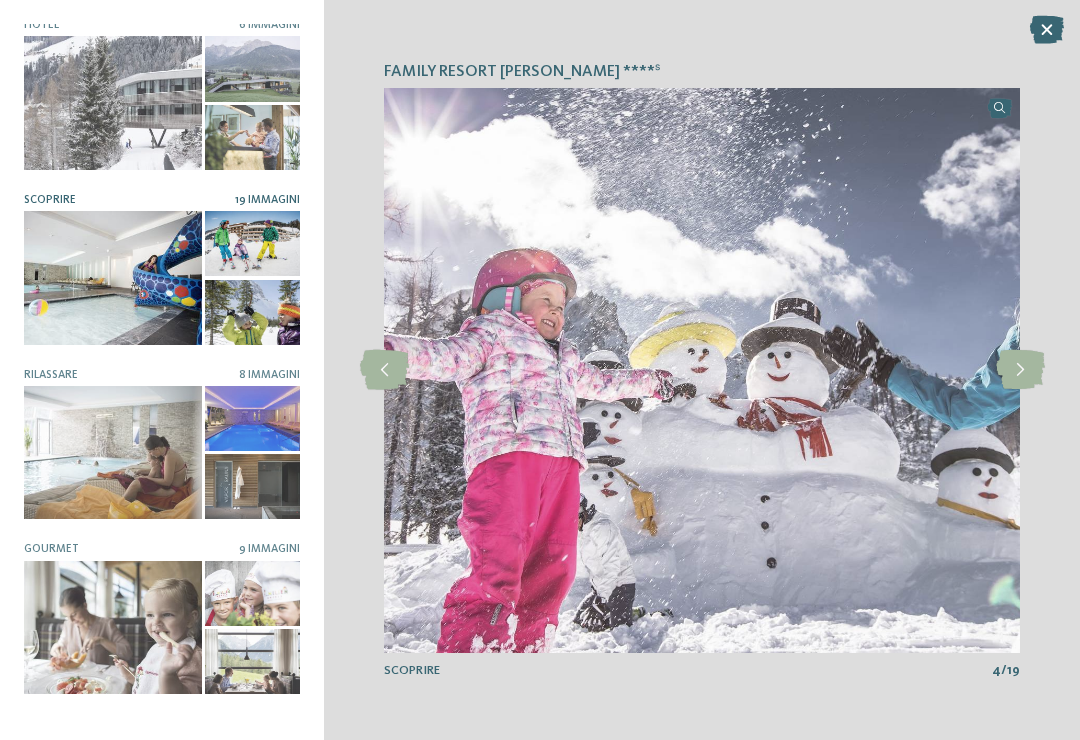 click at bounding box center [1020, 370] 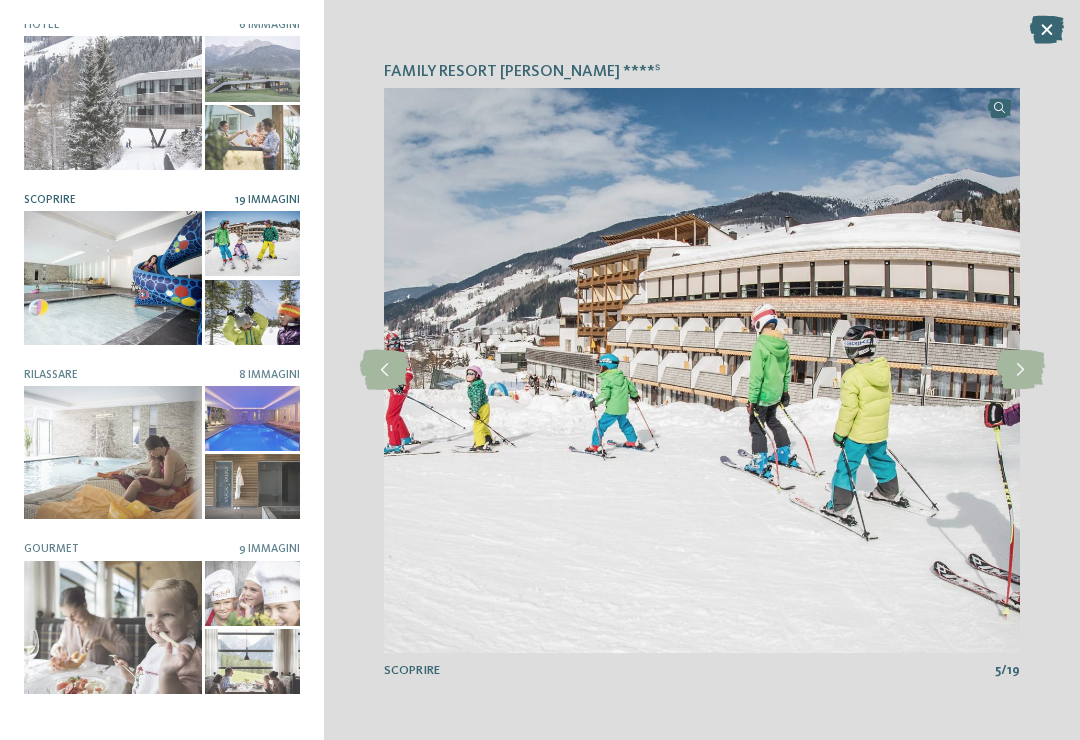 click at bounding box center (1020, 370) 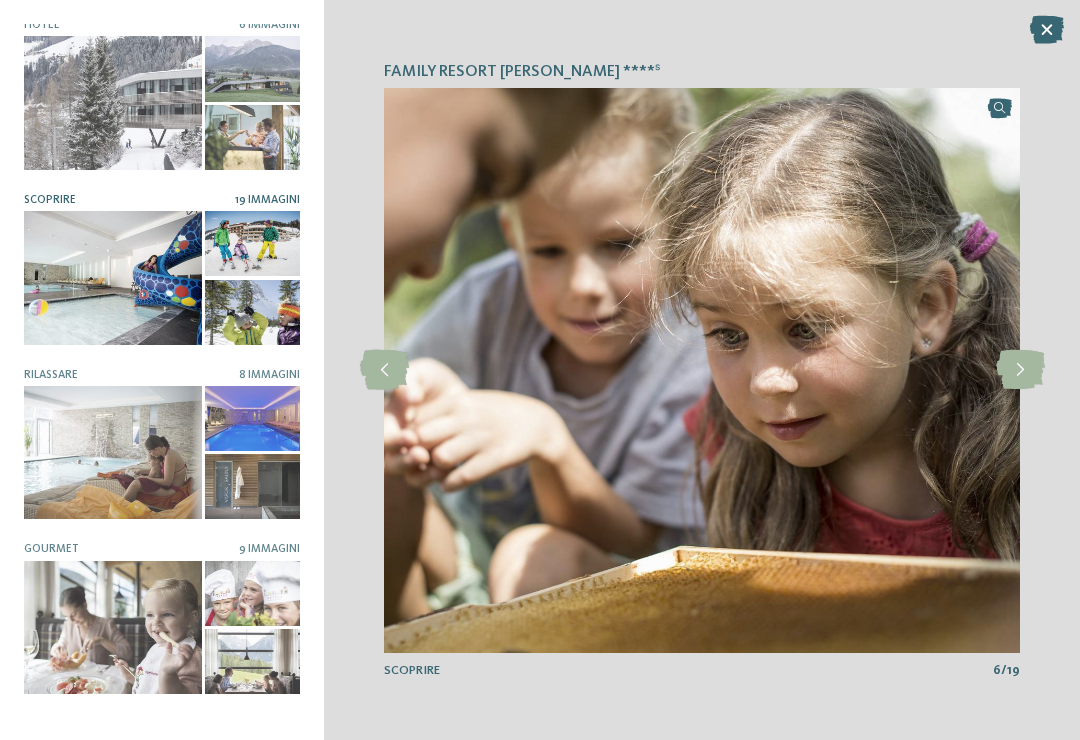 click at bounding box center [1020, 370] 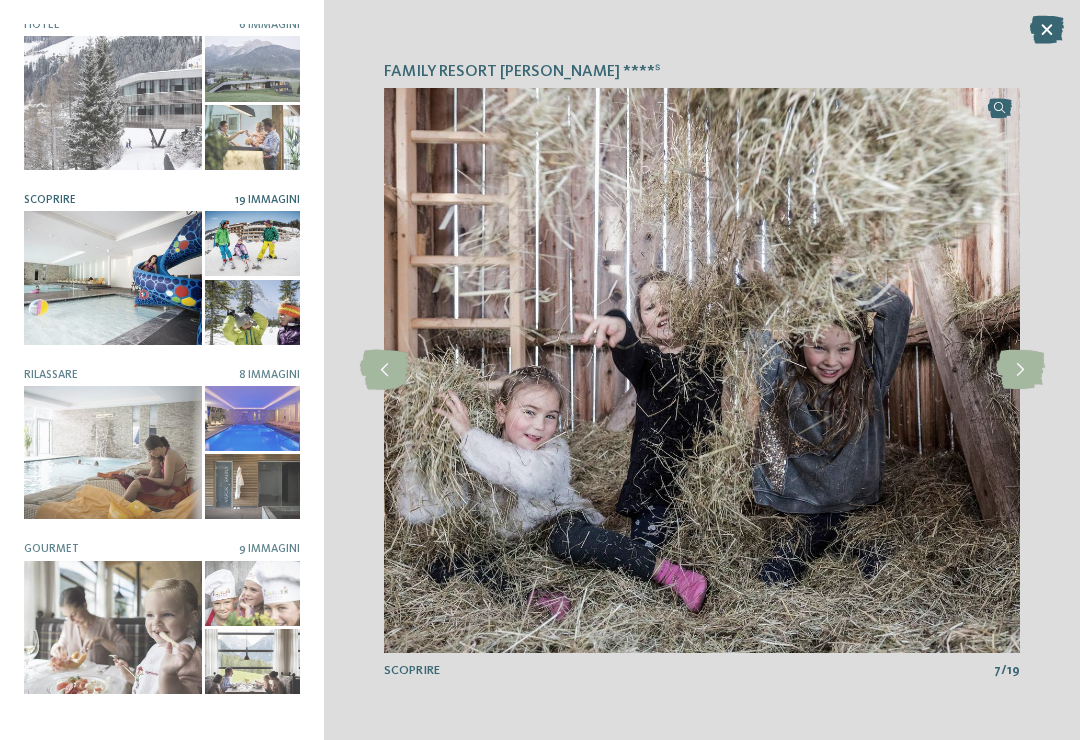 click at bounding box center [1020, 370] 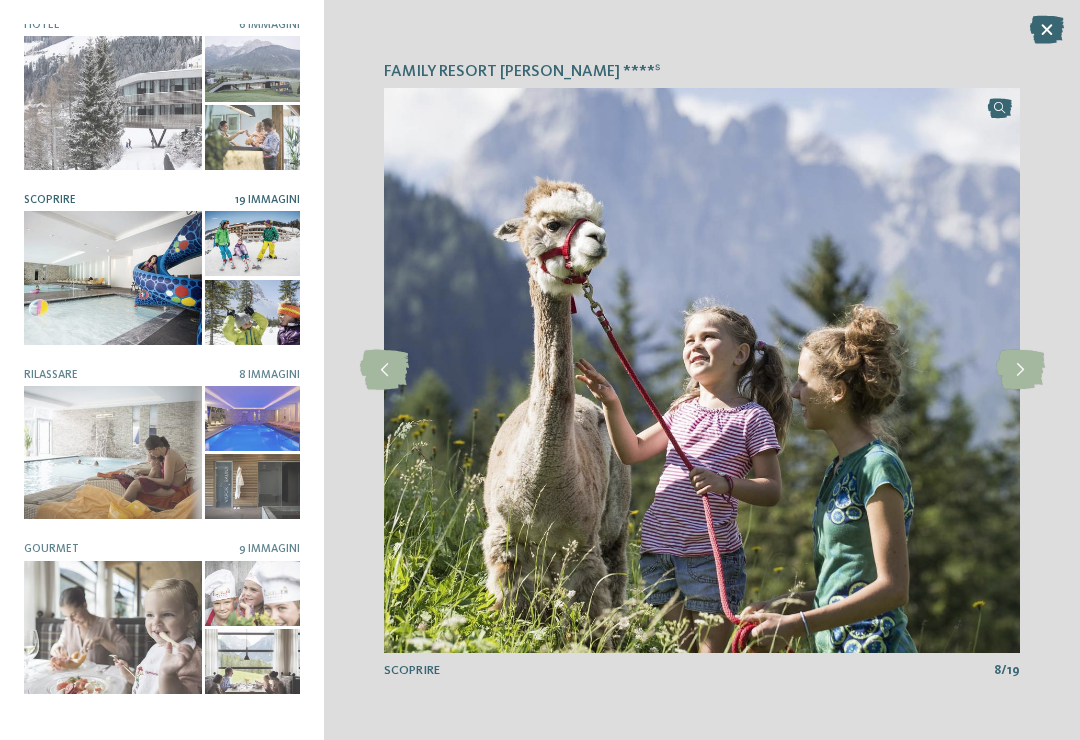 click at bounding box center (1020, 370) 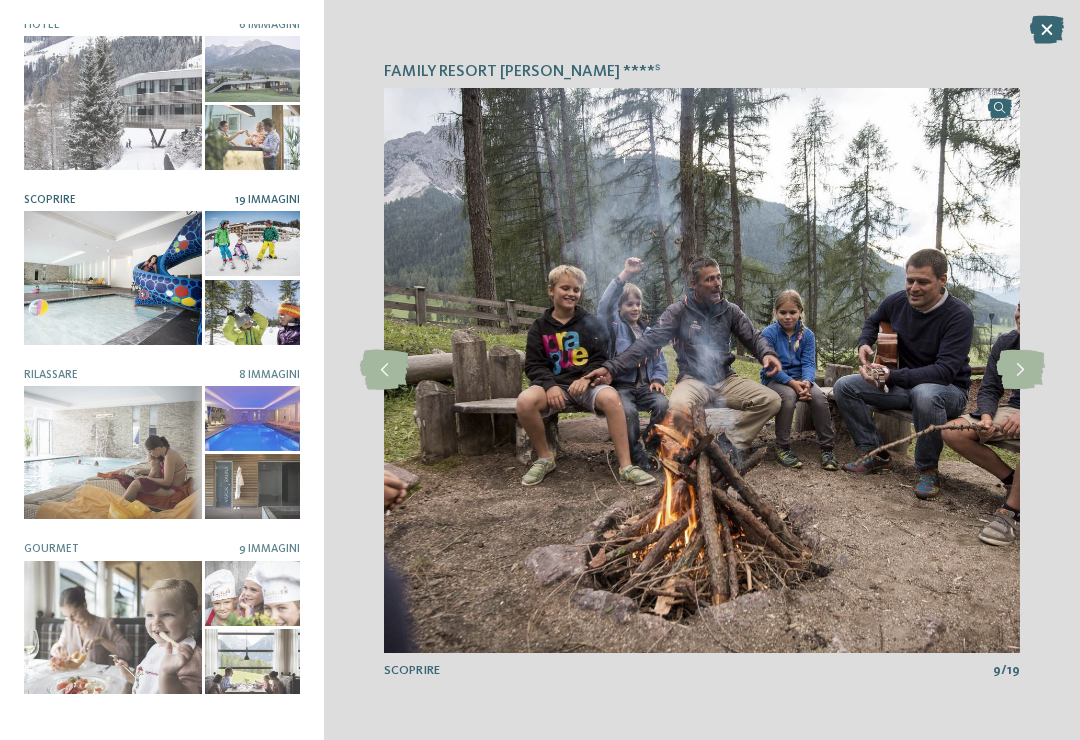 click at bounding box center (1020, 370) 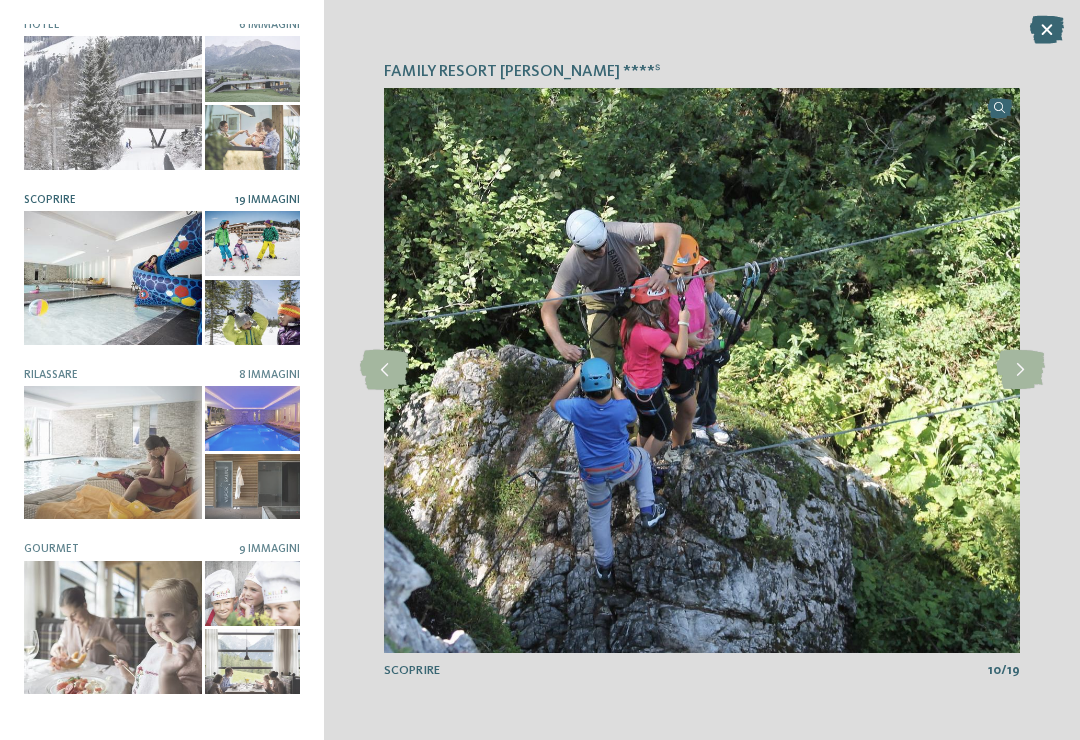 click at bounding box center [1020, 370] 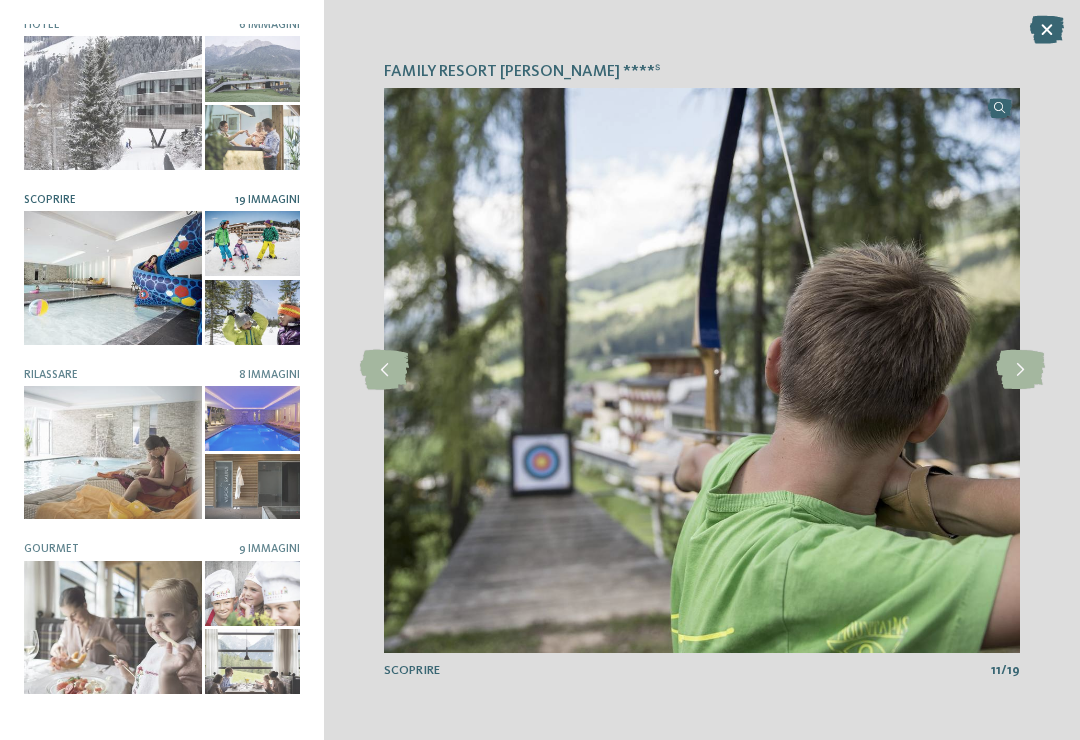 click at bounding box center (1020, 370) 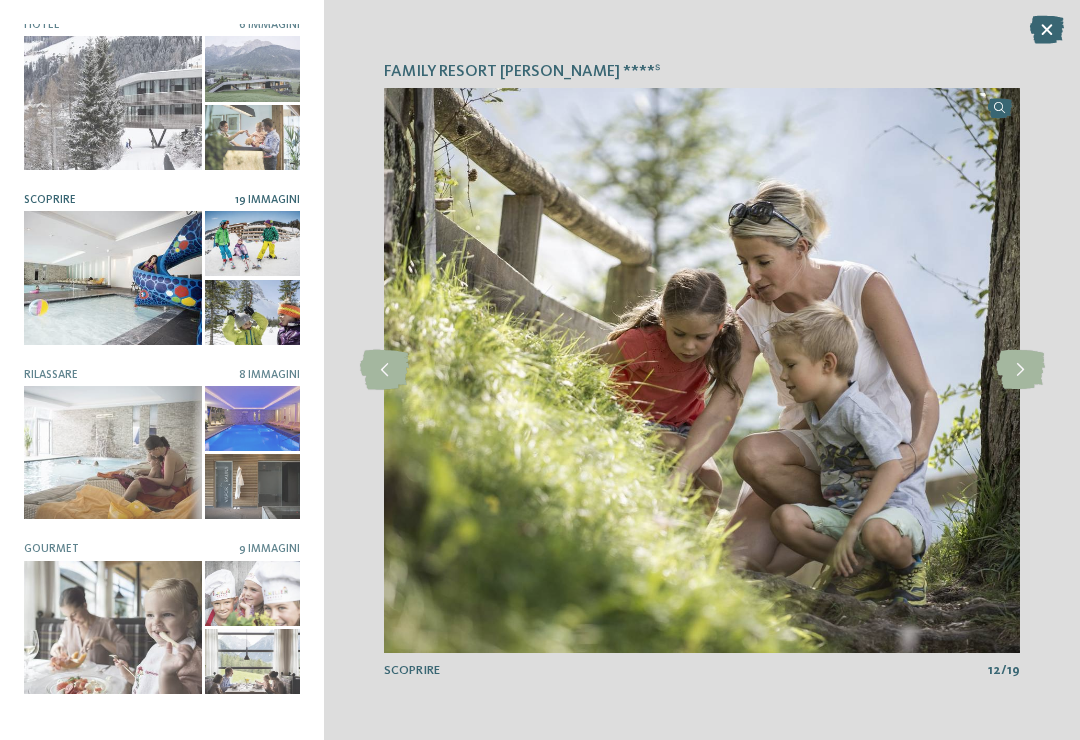 click at bounding box center [1020, 370] 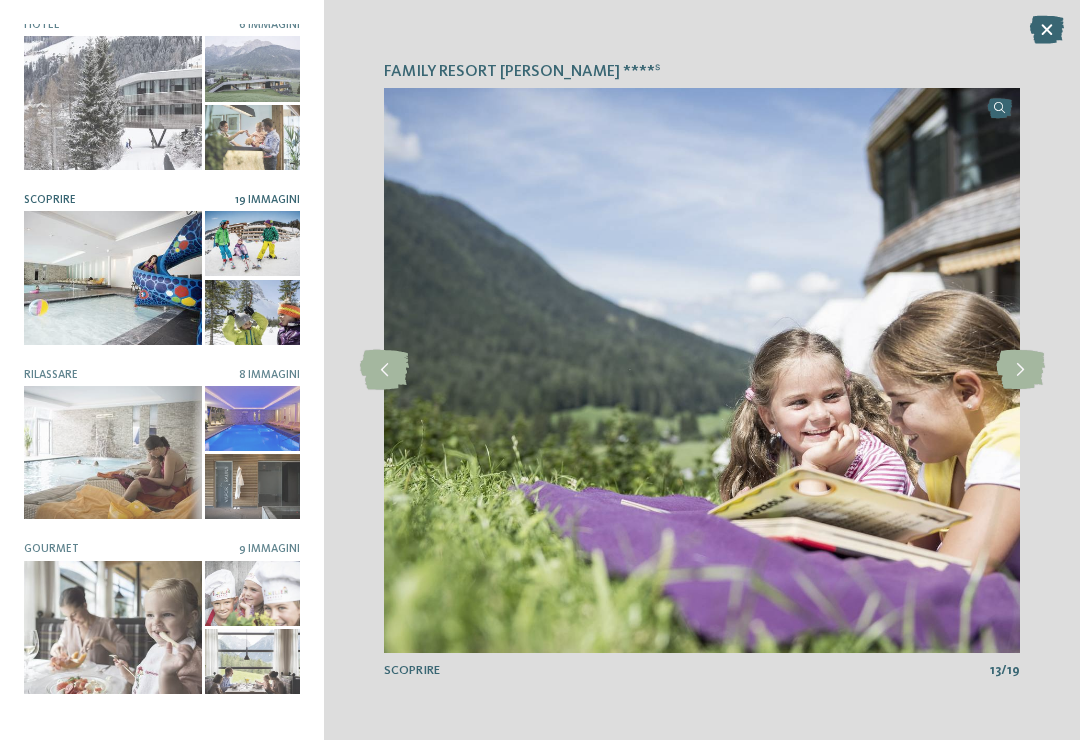 click at bounding box center (1020, 370) 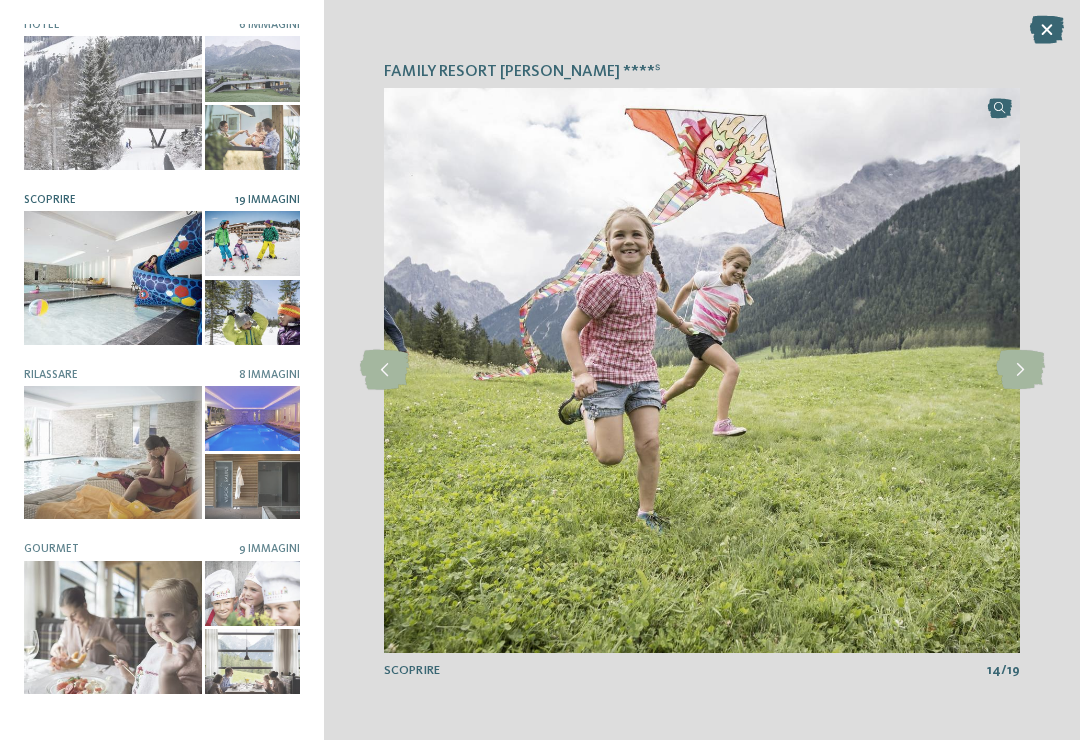 click at bounding box center [1020, 370] 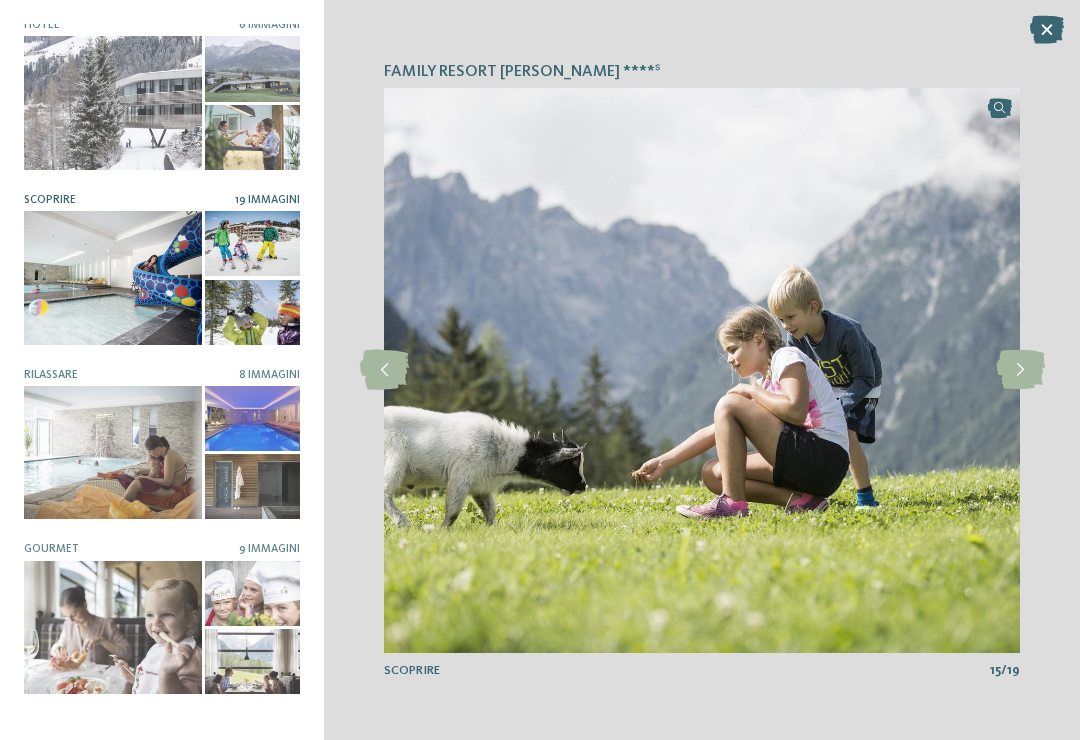 click at bounding box center (1020, 370) 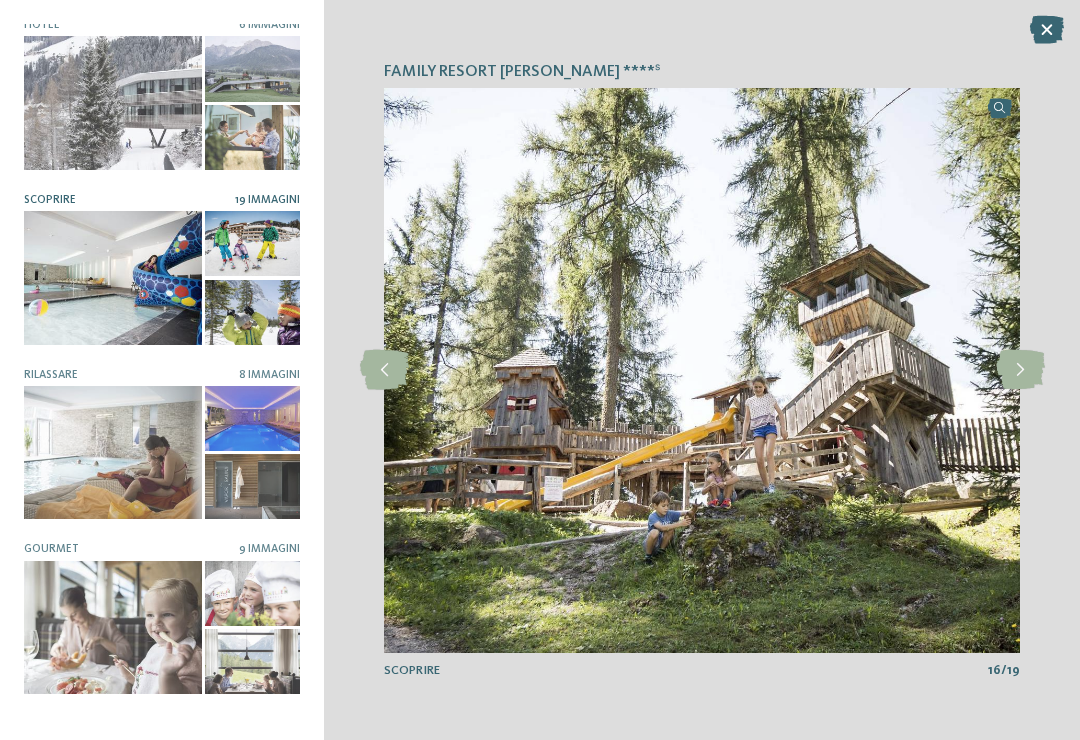 click at bounding box center [1020, 370] 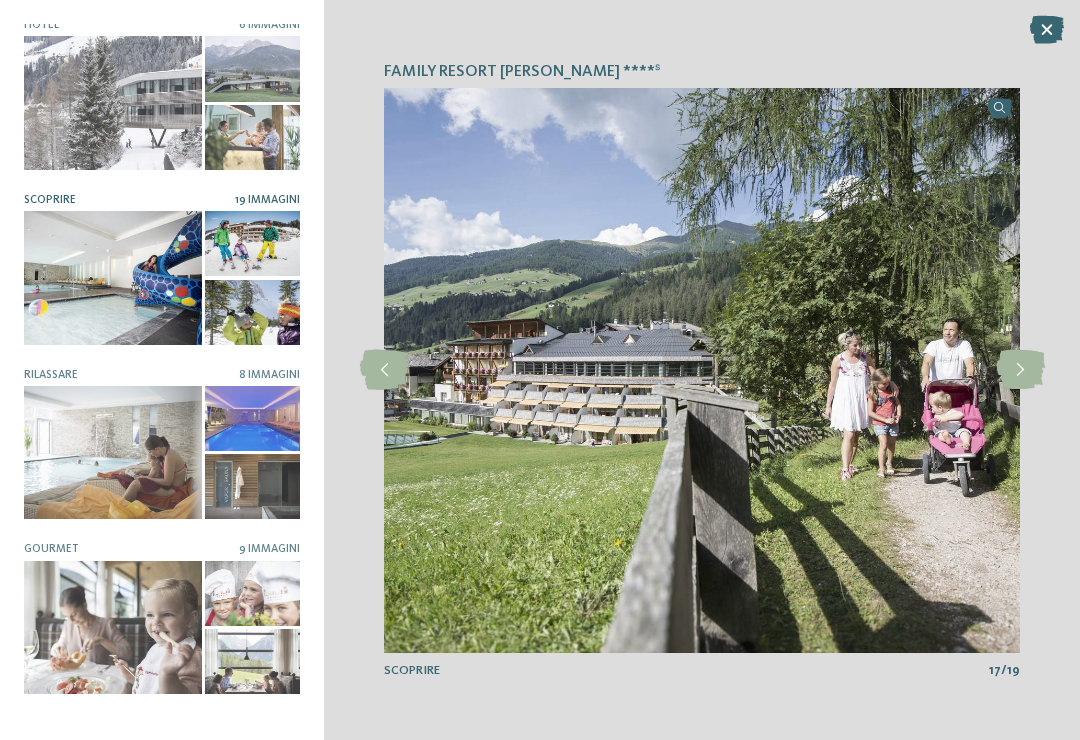 click at bounding box center (1020, 370) 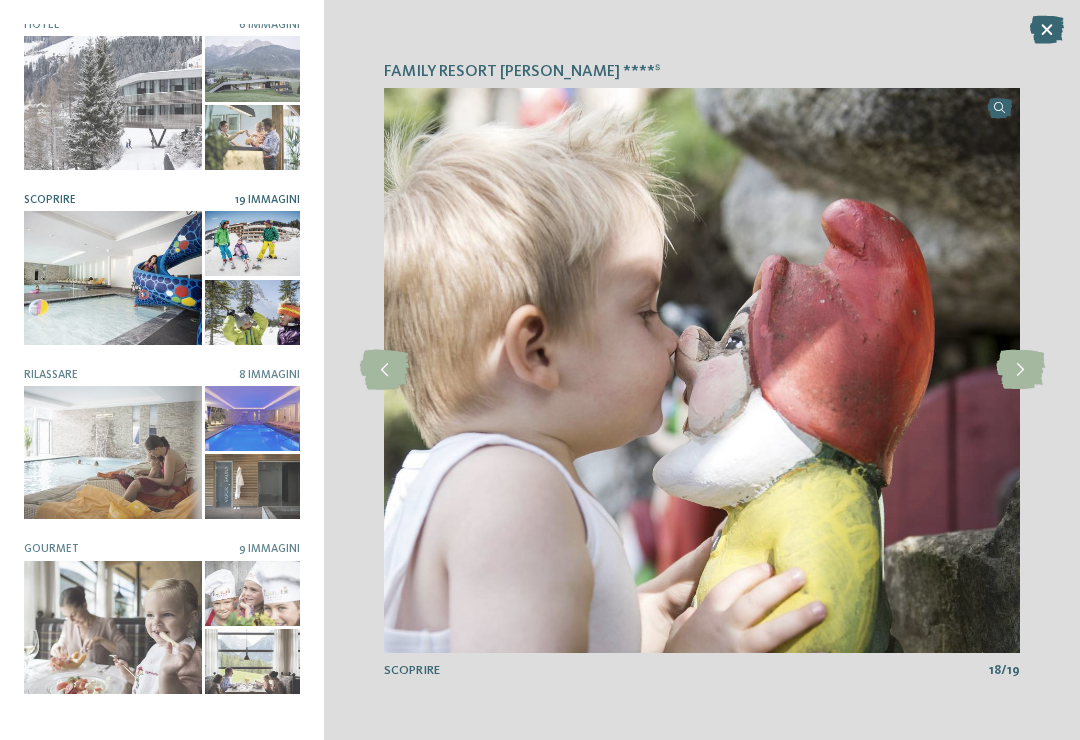 click at bounding box center (1020, 370) 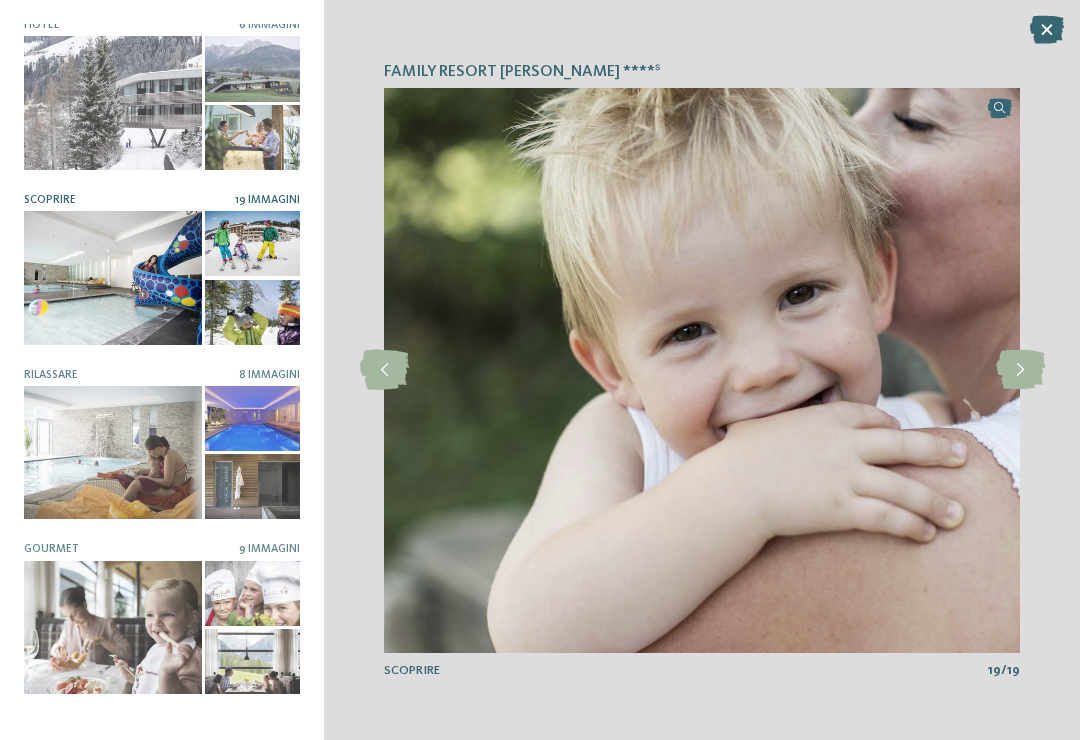 click at bounding box center (1020, 370) 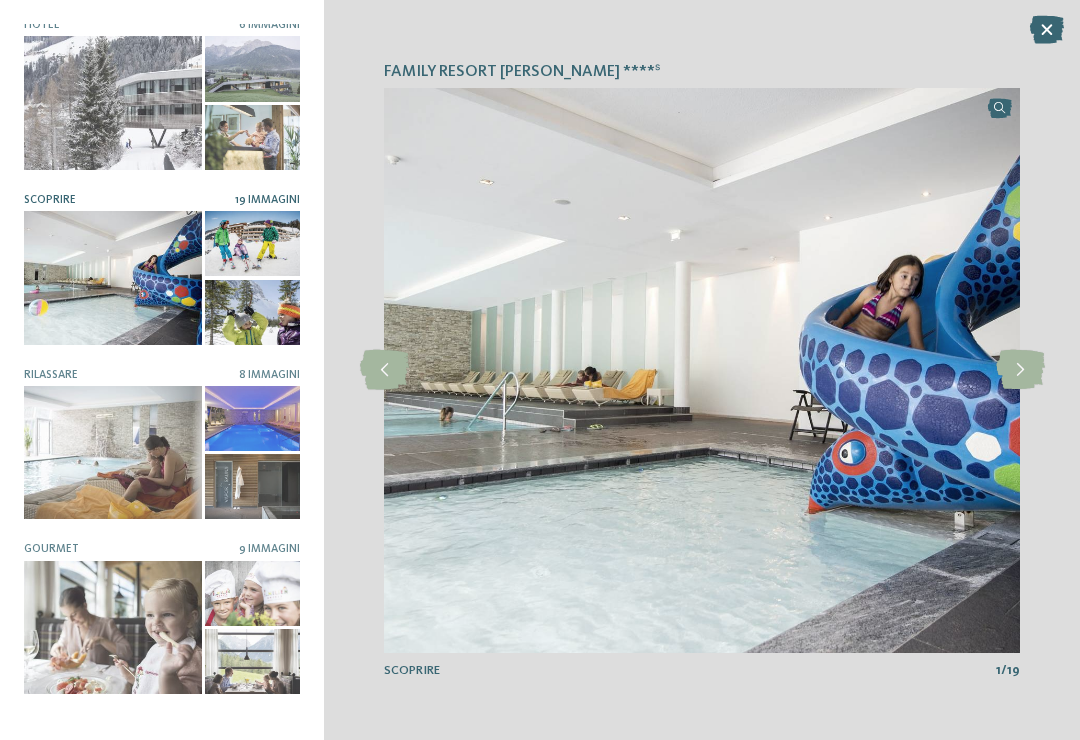 click at bounding box center (1020, 370) 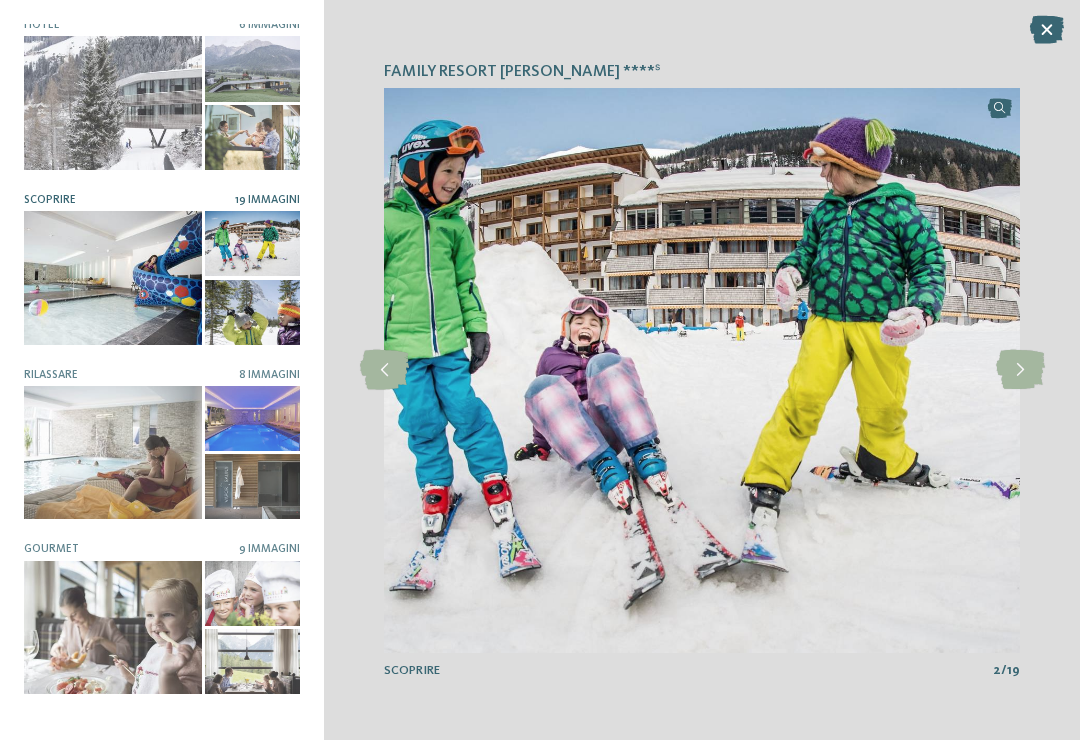 click at bounding box center (1020, 370) 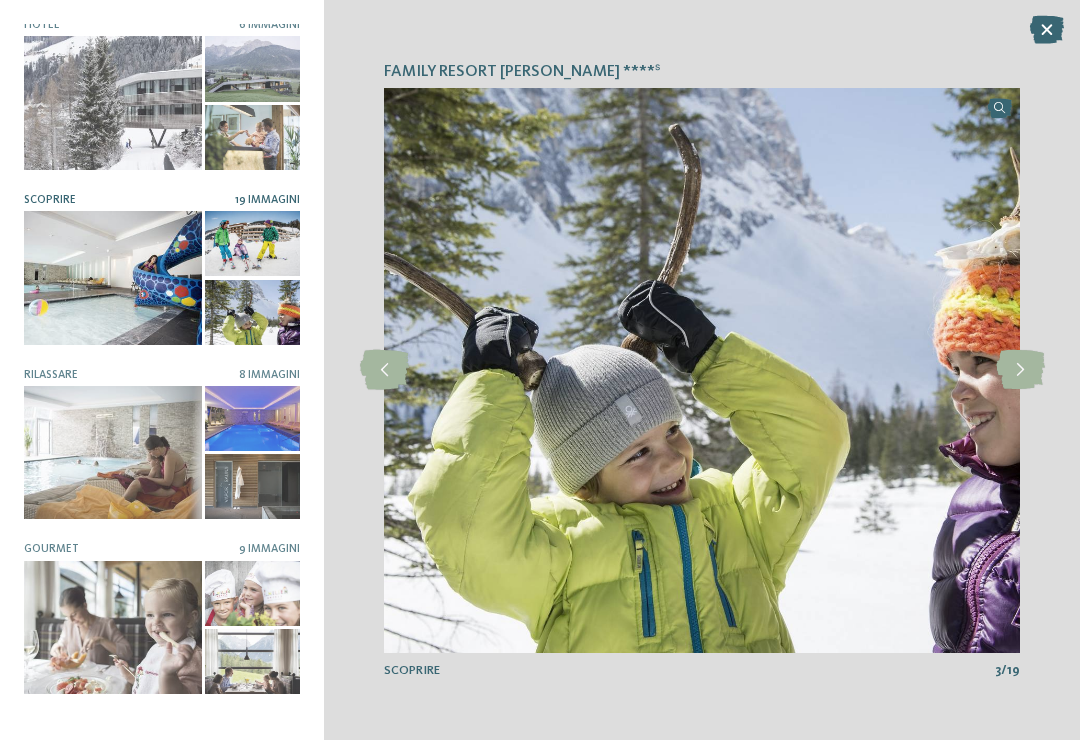 click at bounding box center [1020, 370] 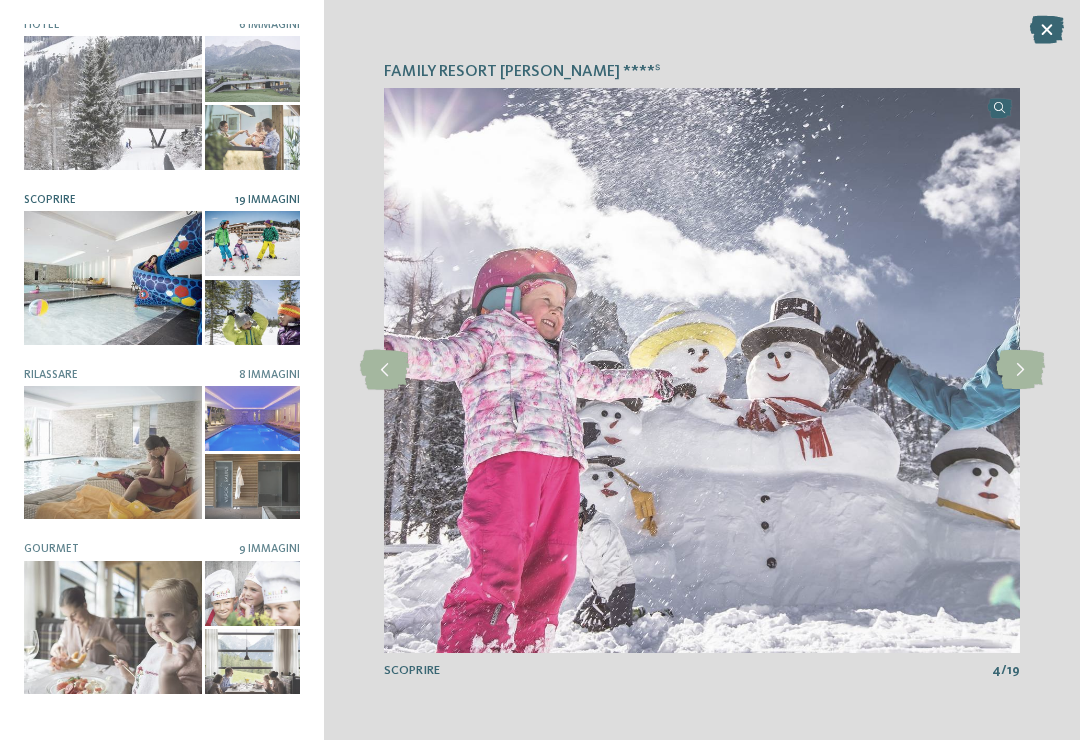 click at bounding box center [1020, 370] 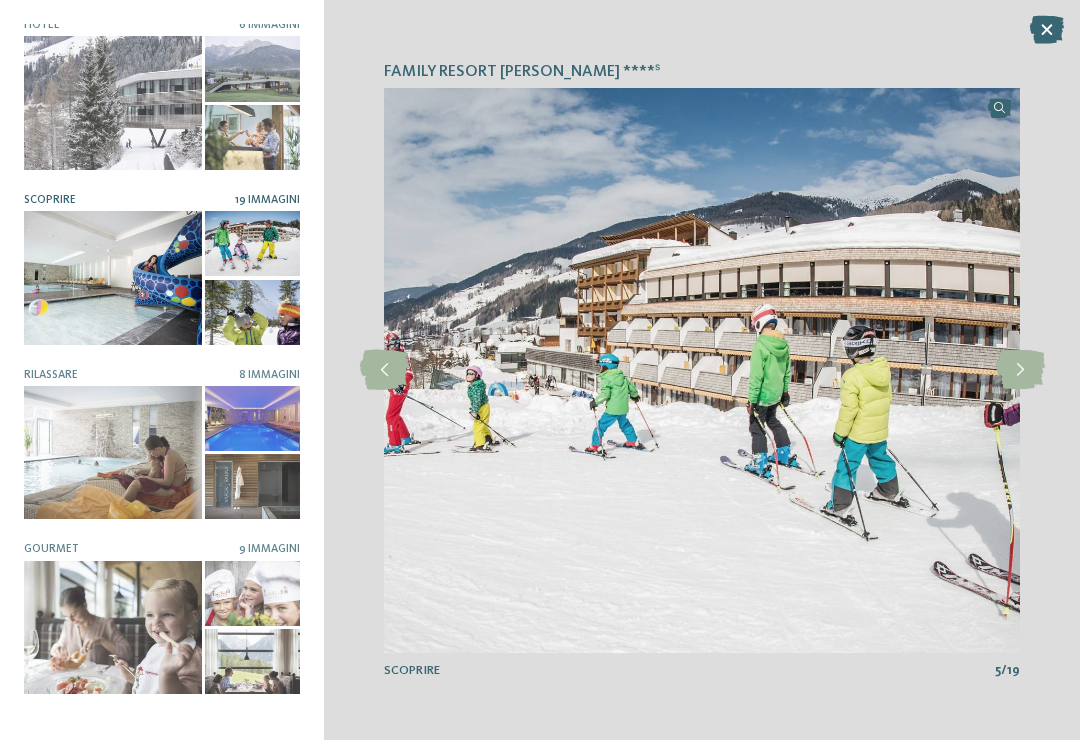 click at bounding box center (1020, 370) 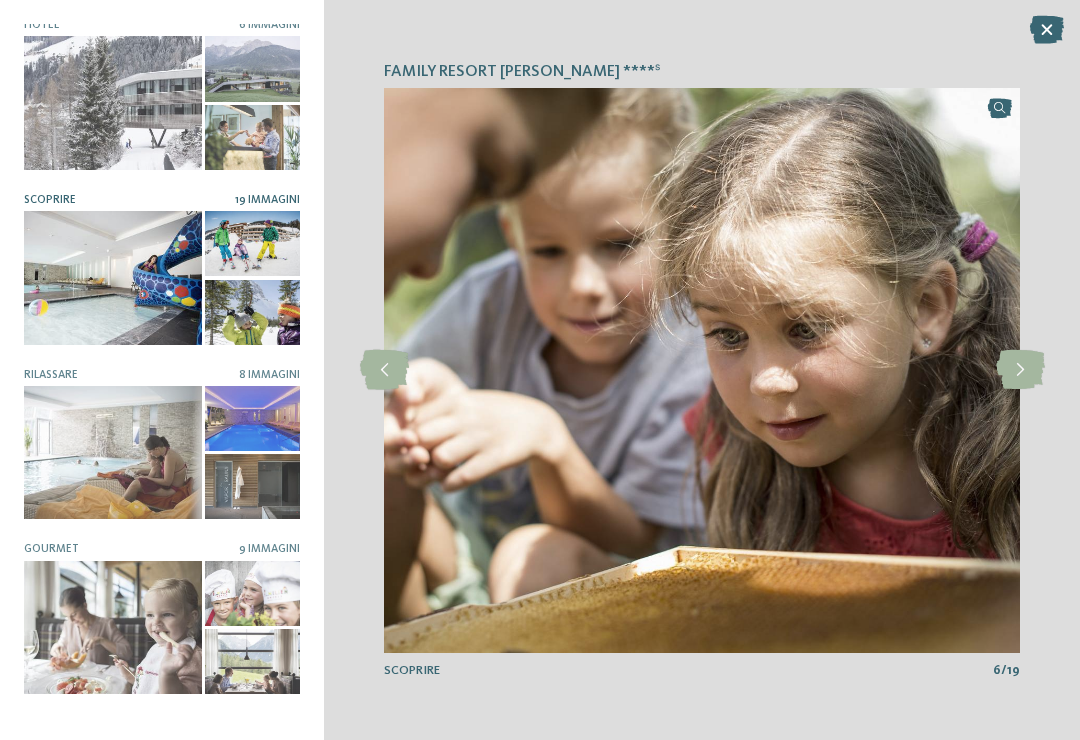 click at bounding box center (1020, 370) 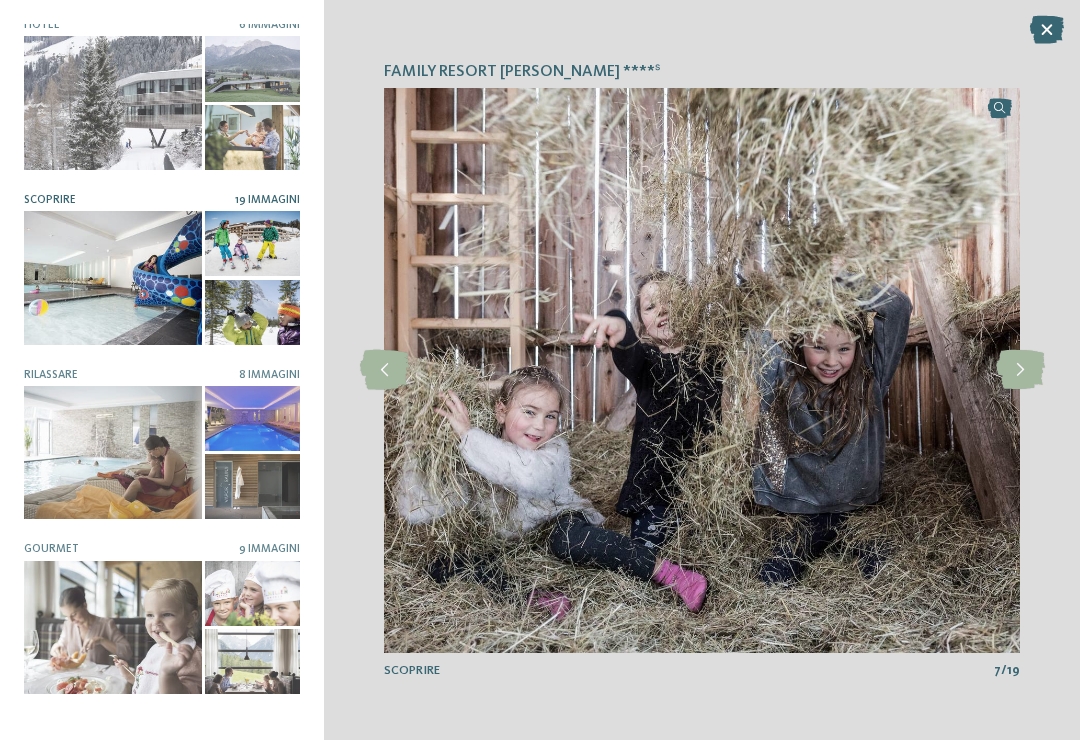 click at bounding box center [1020, 370] 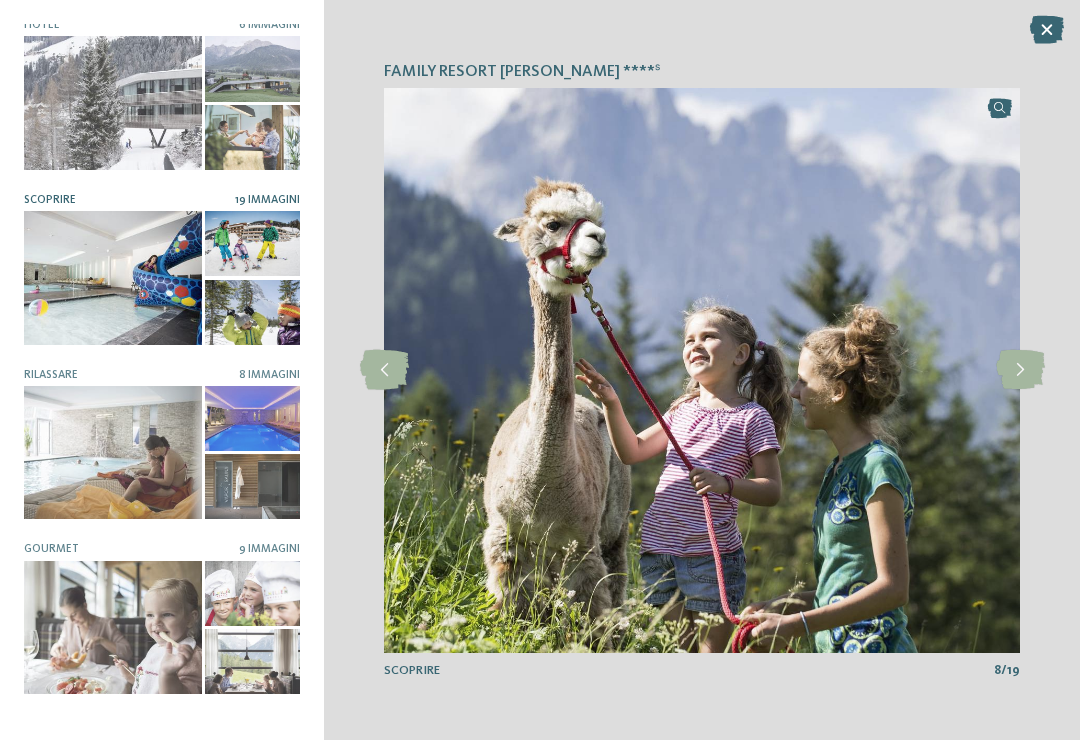 click at bounding box center (1047, 30) 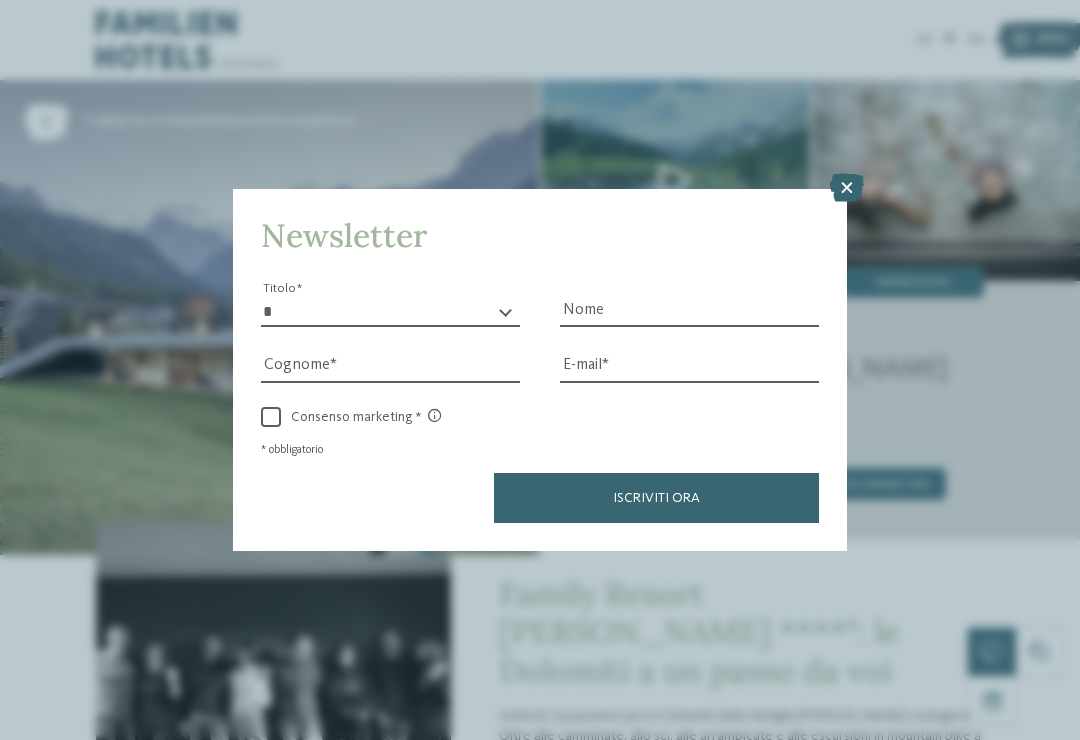 click at bounding box center [847, 188] 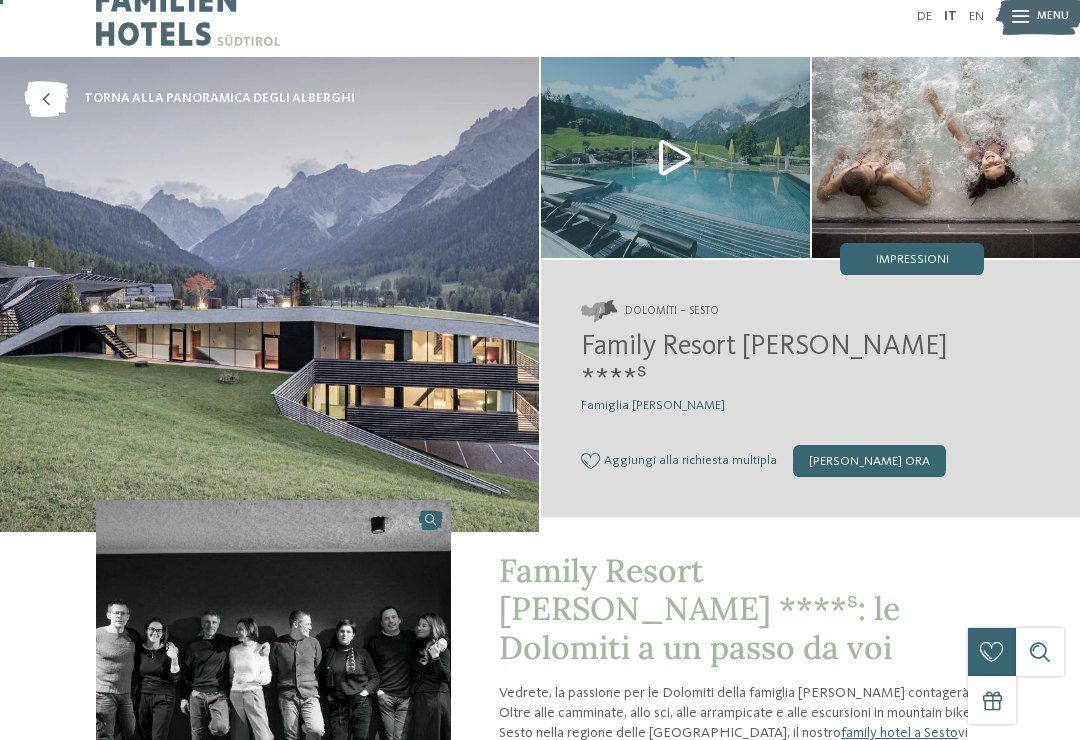 scroll, scrollTop: 13, scrollLeft: 0, axis: vertical 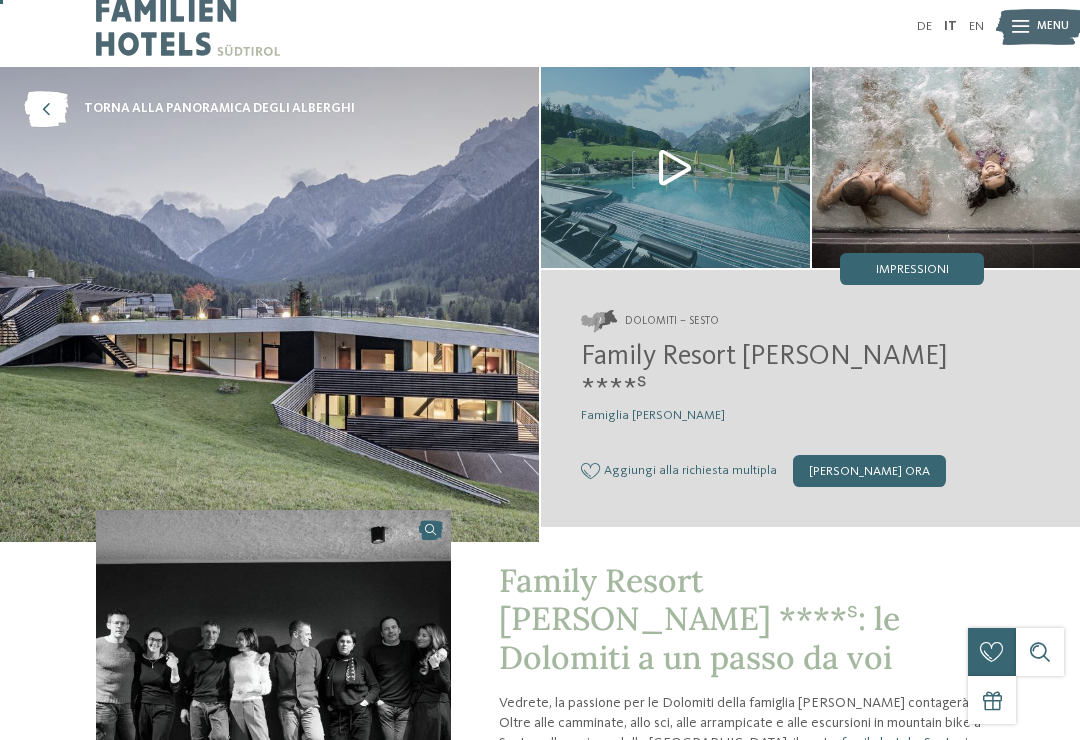 click at bounding box center [675, 167] 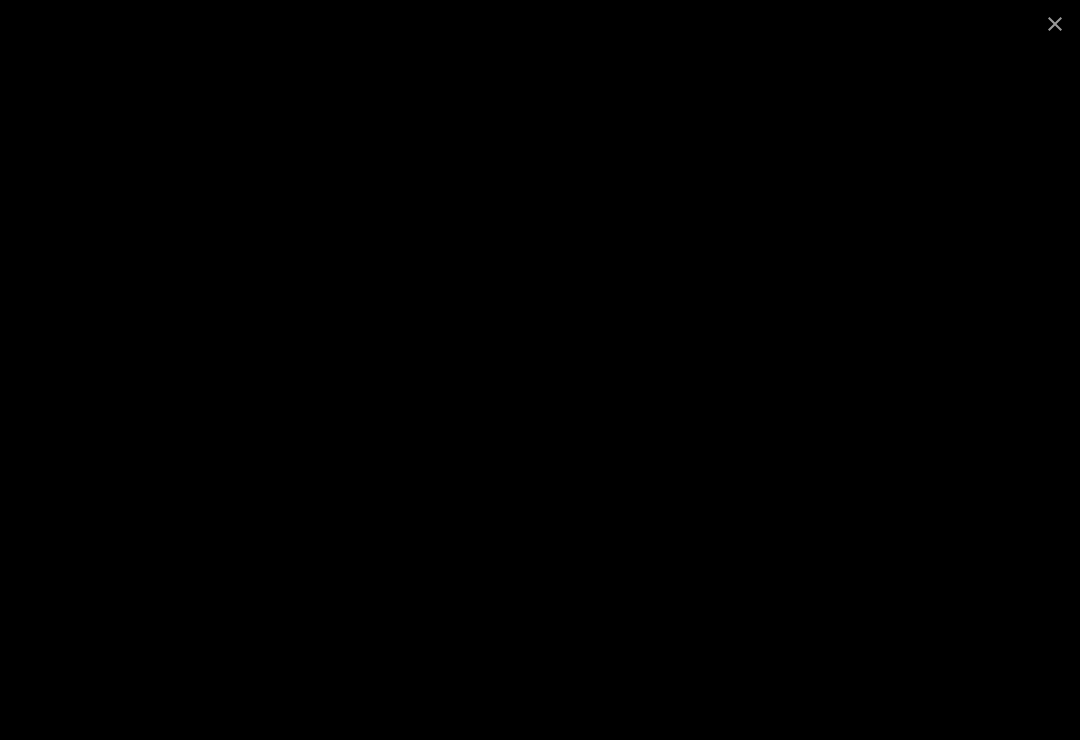 click at bounding box center [540, 370] 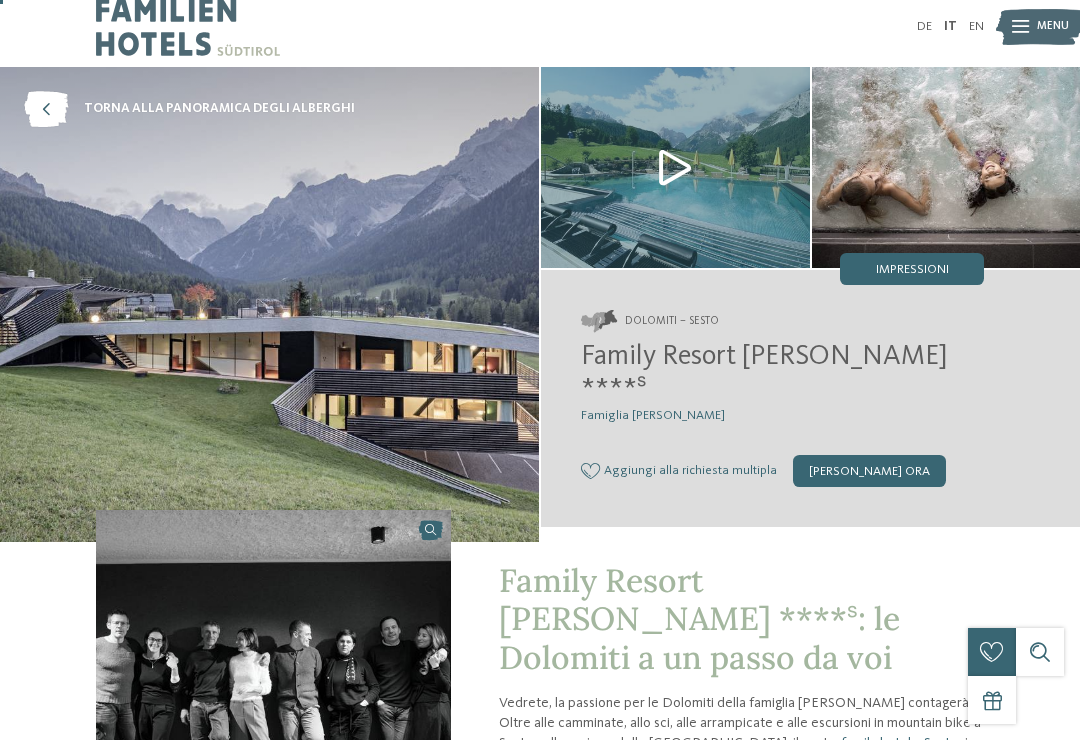 click at bounding box center [675, 167] 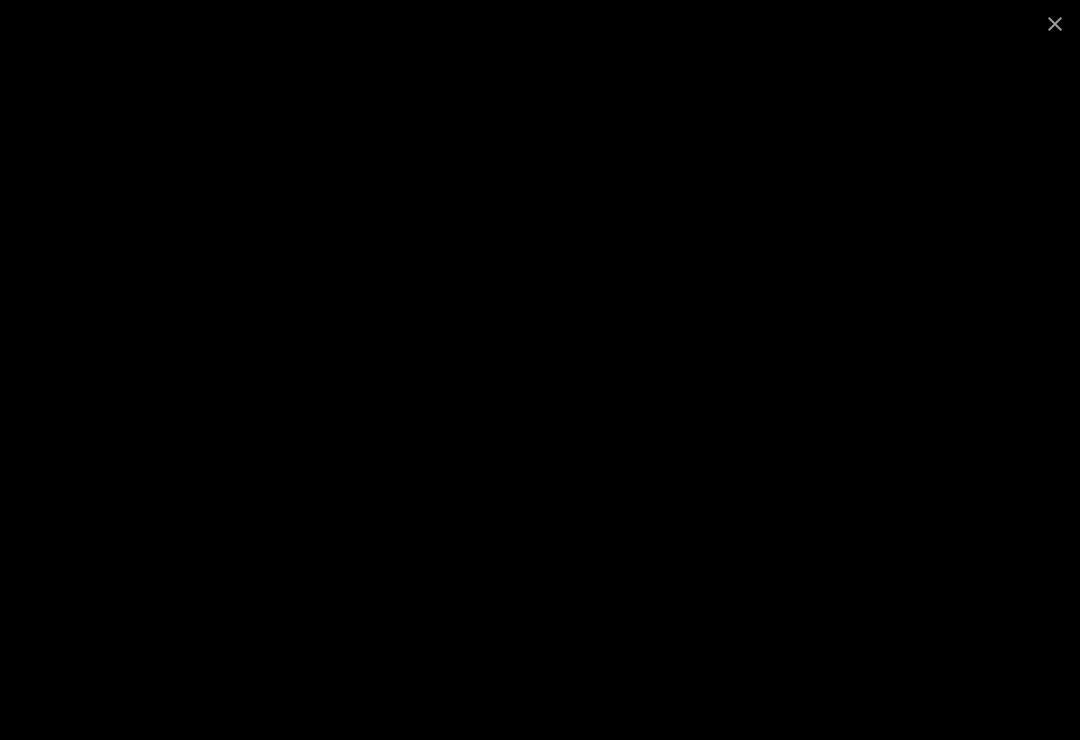click at bounding box center (1055, 23) 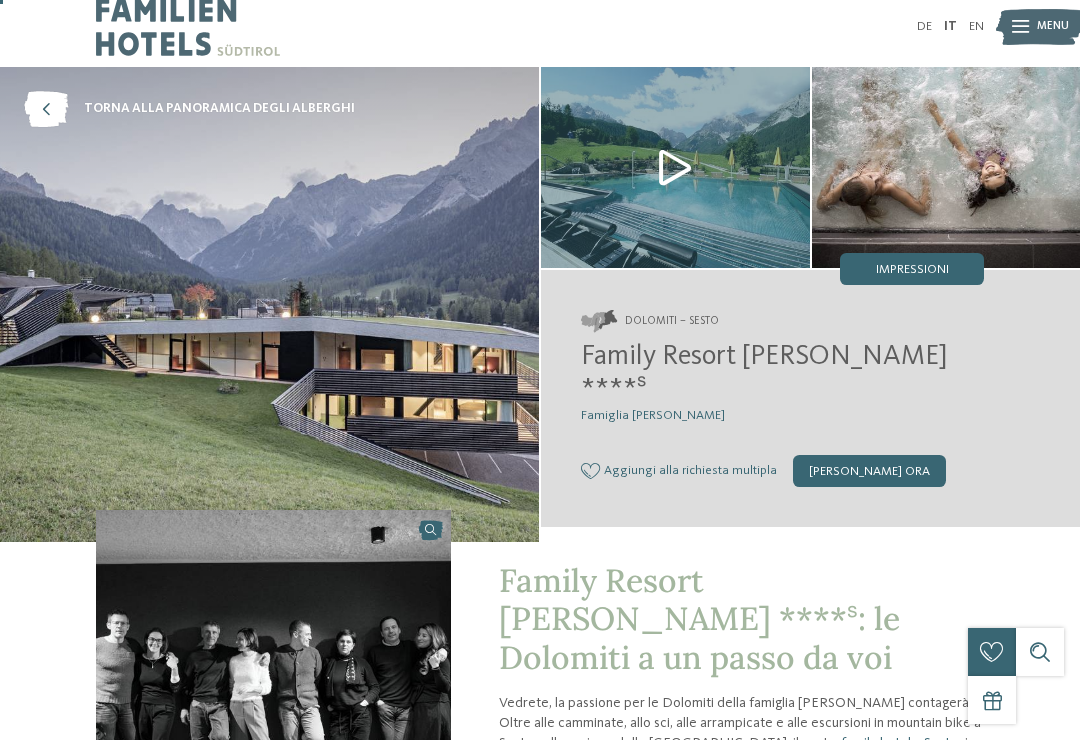 scroll, scrollTop: 0, scrollLeft: 0, axis: both 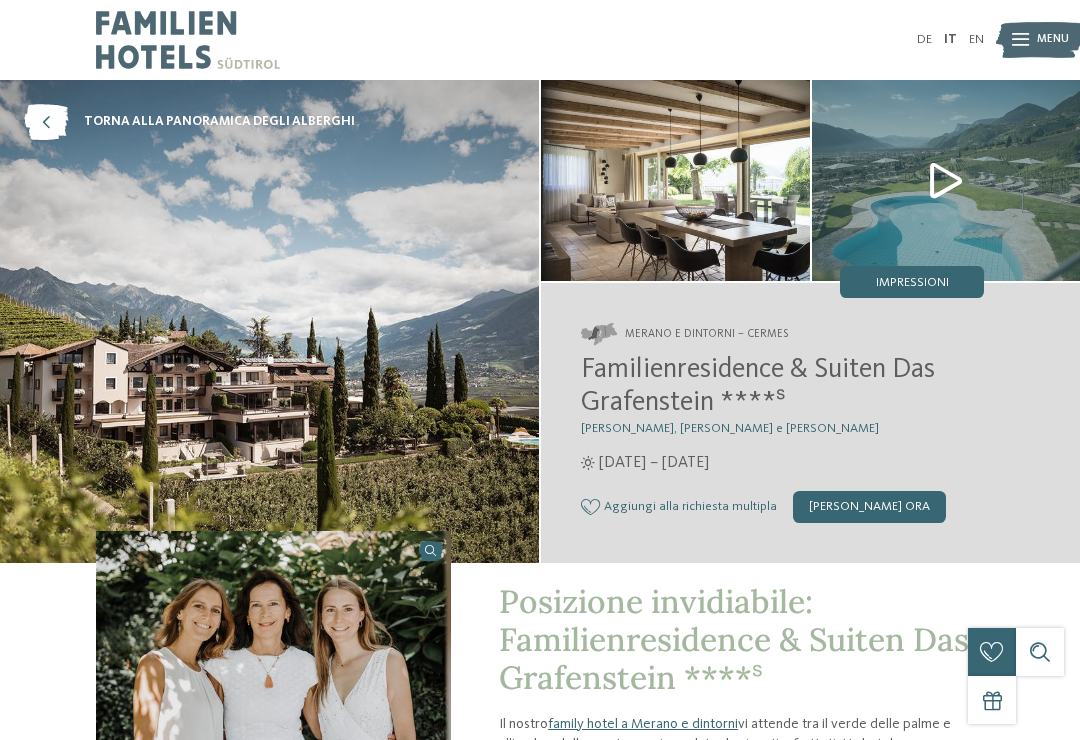 click at bounding box center (946, 180) 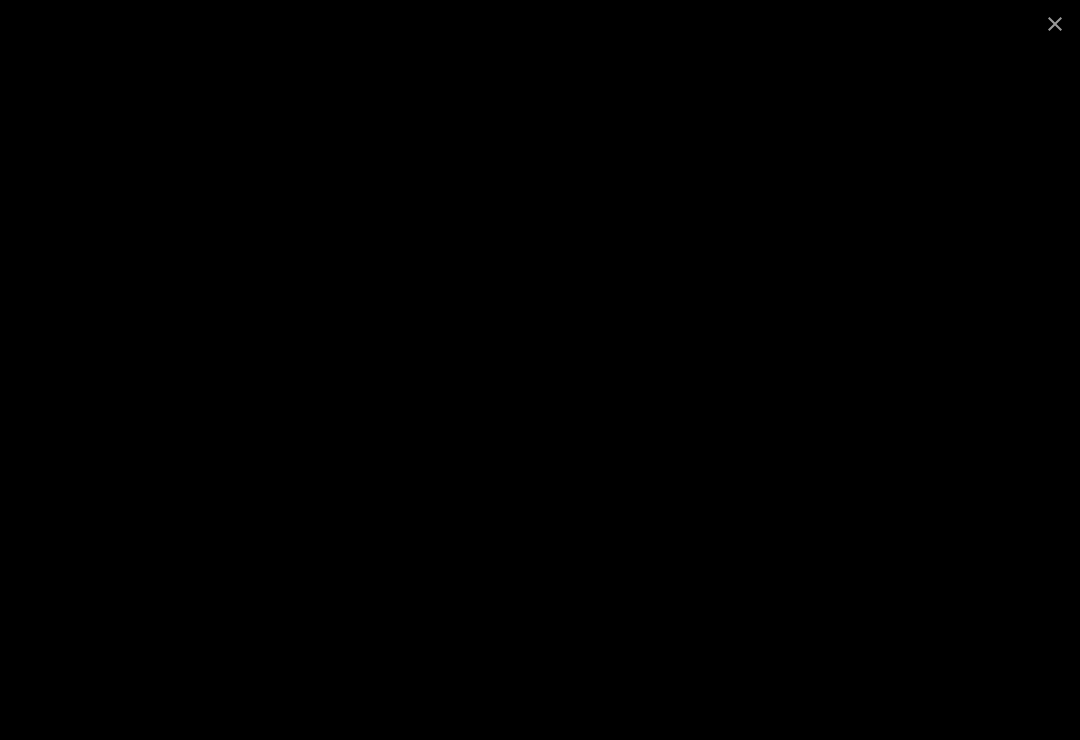click at bounding box center (1055, 23) 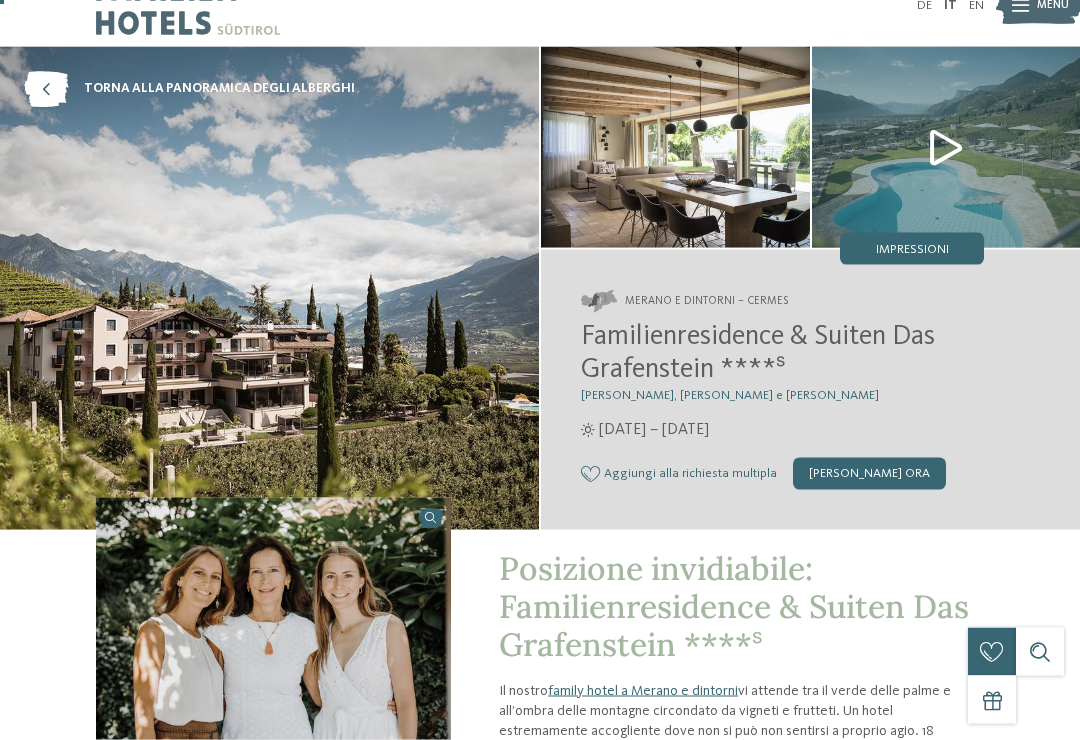 scroll, scrollTop: 0, scrollLeft: 0, axis: both 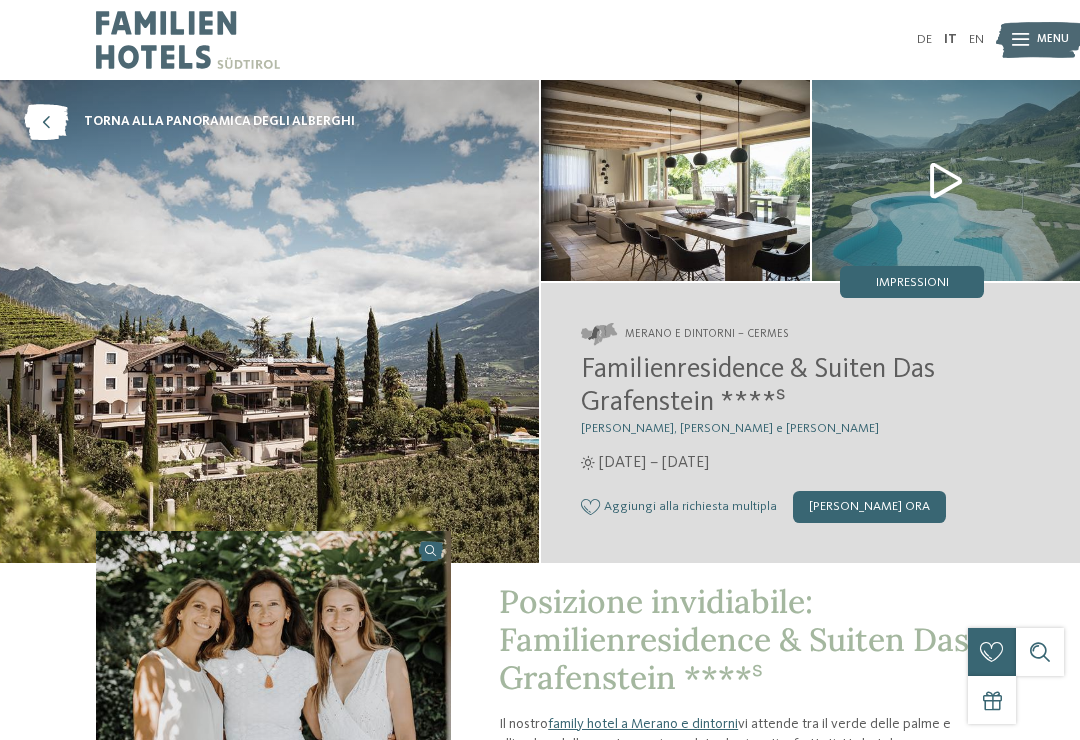 click on "Impressioni" at bounding box center (912, 283) 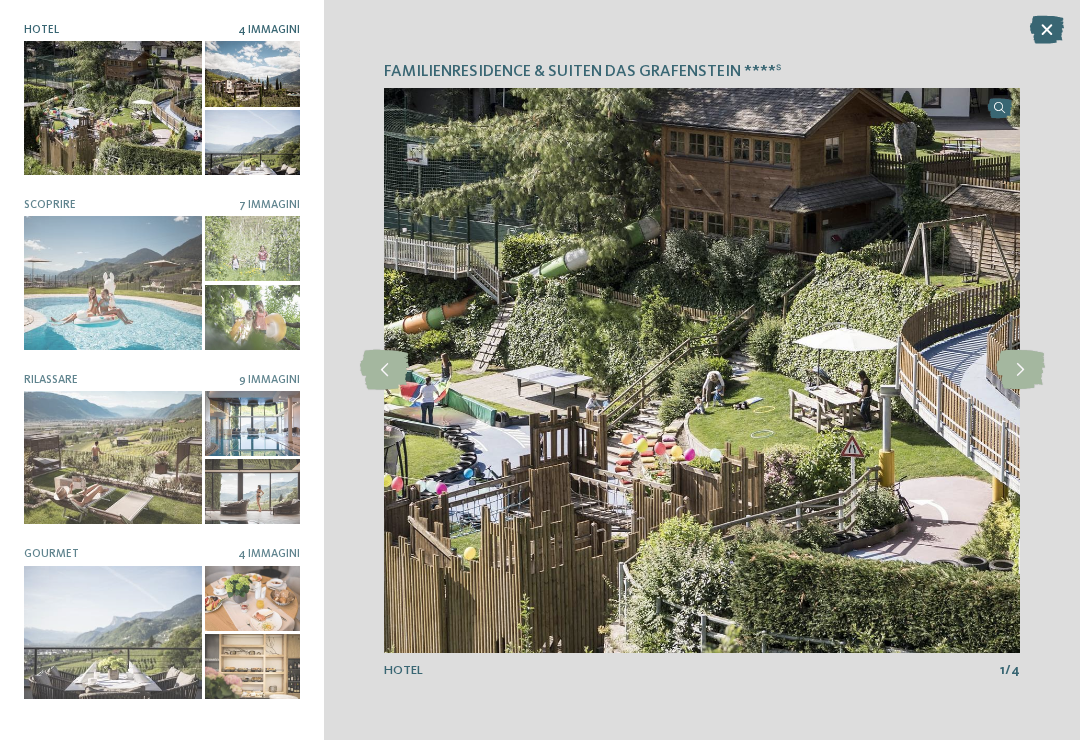 click at bounding box center [113, 457] 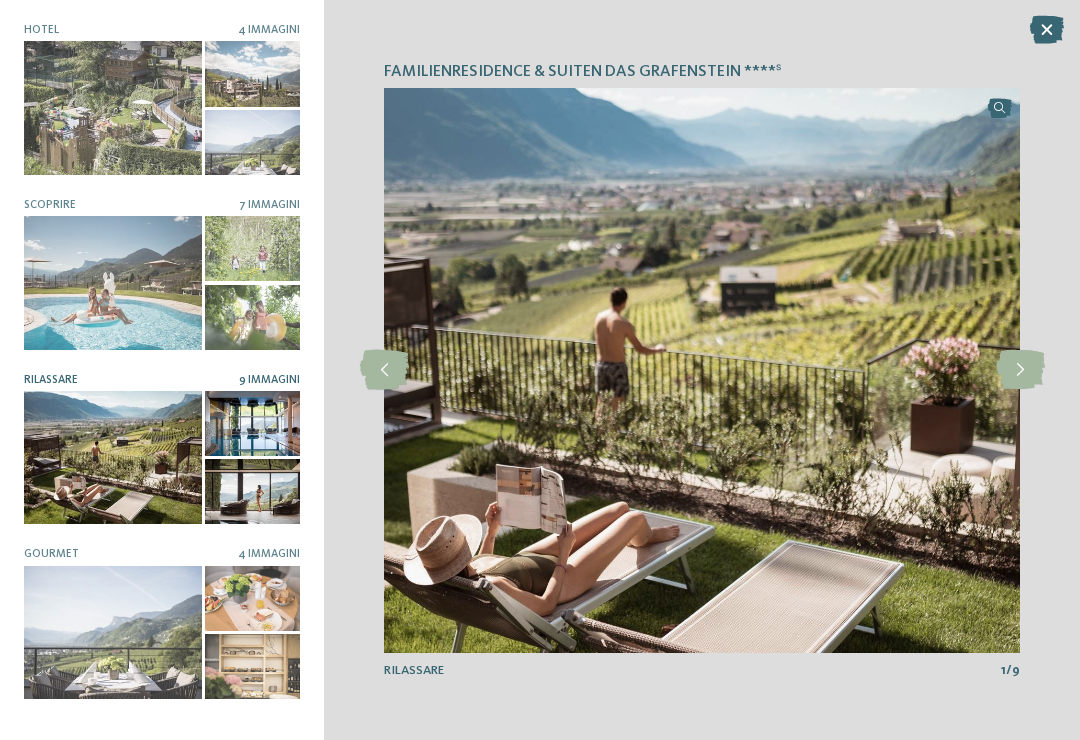 click at bounding box center (1020, 370) 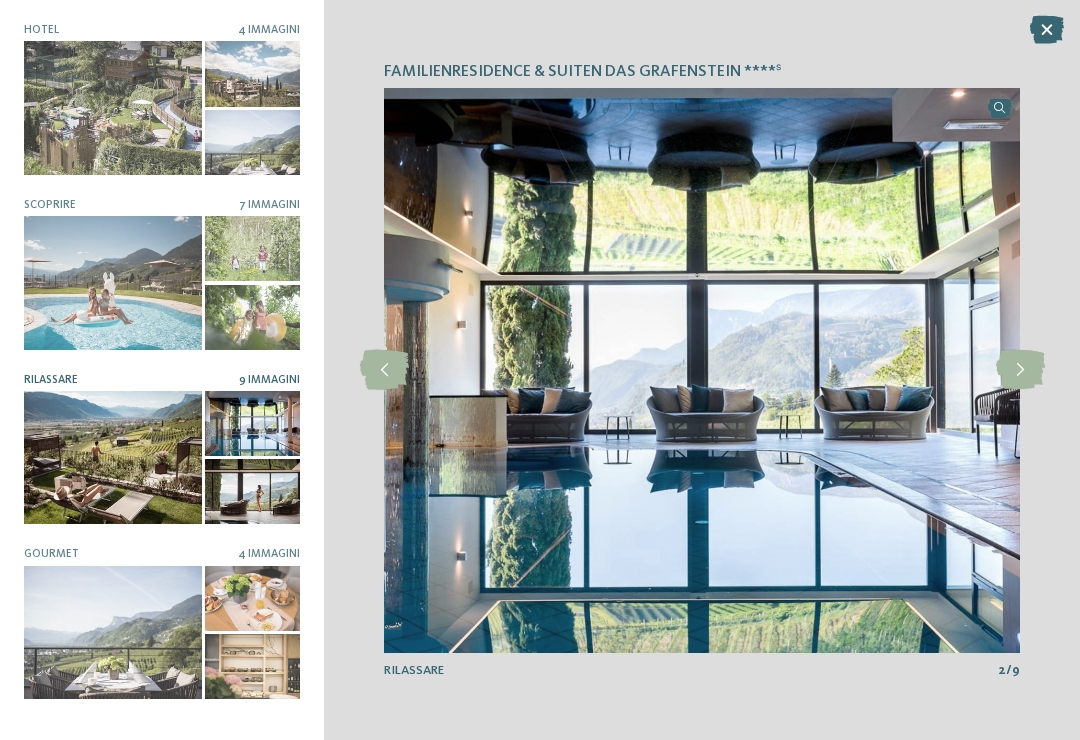 click at bounding box center (1020, 370) 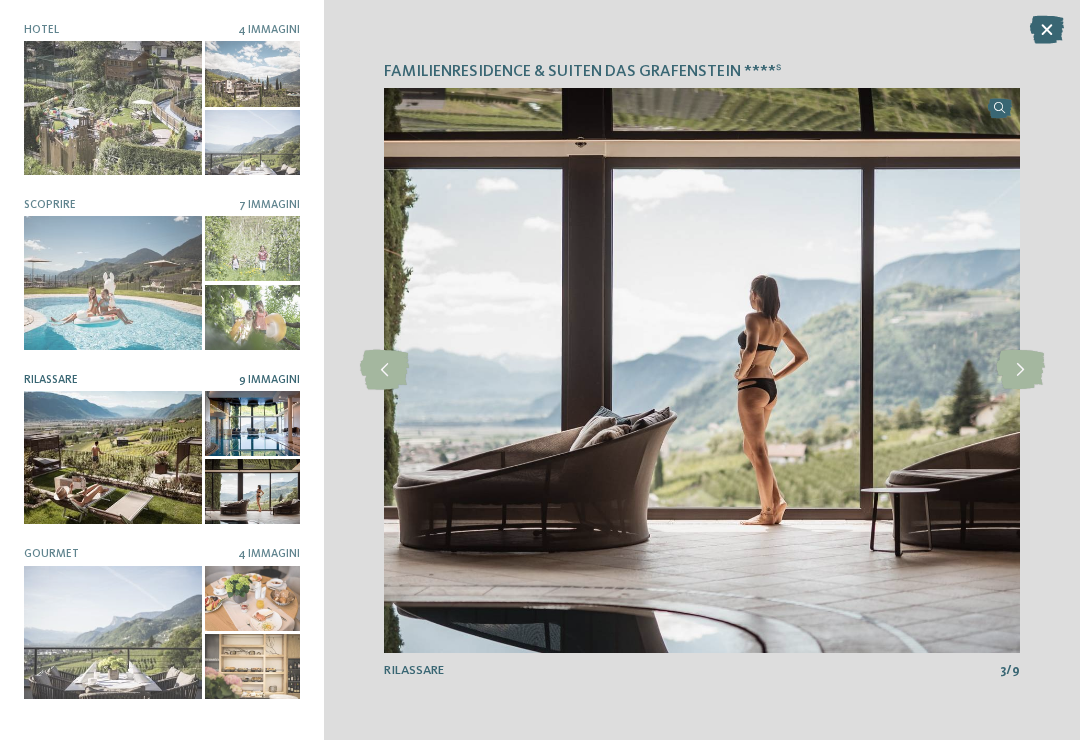 click at bounding box center [1047, 30] 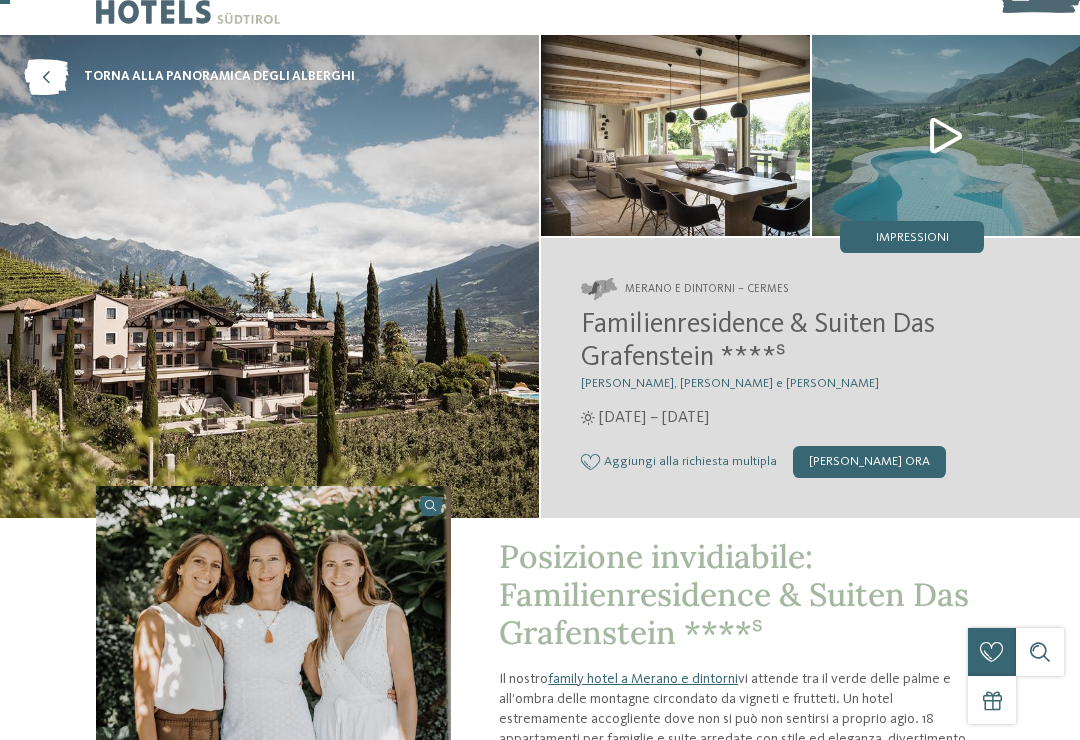 scroll, scrollTop: 0, scrollLeft: 0, axis: both 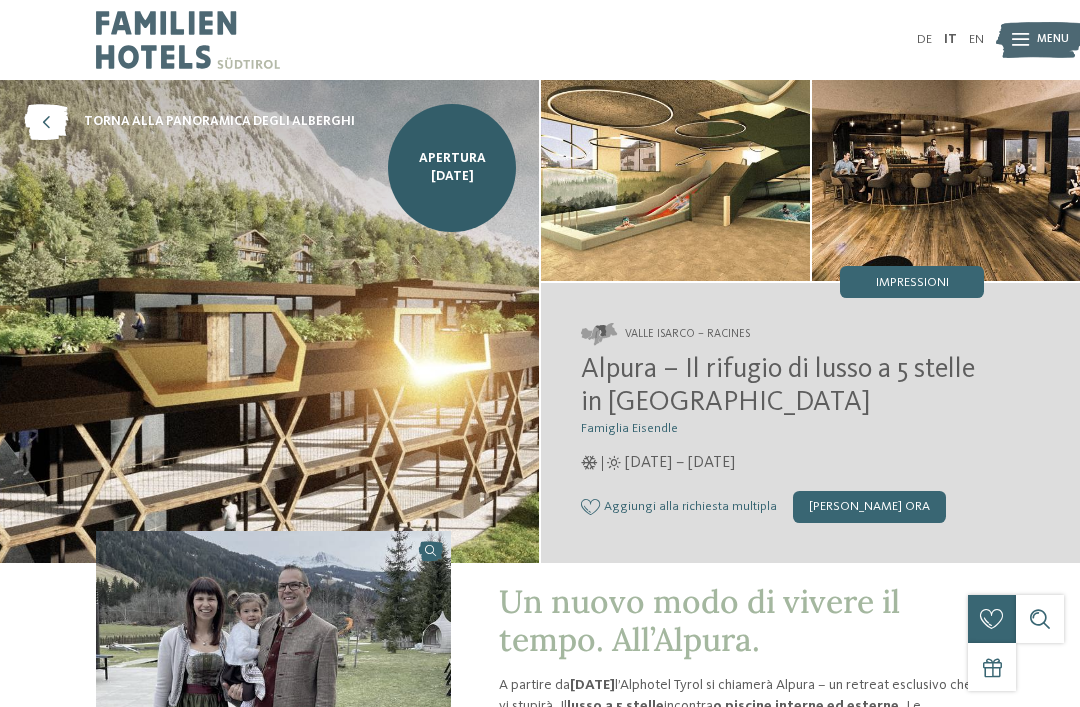 click at bounding box center [675, 180] 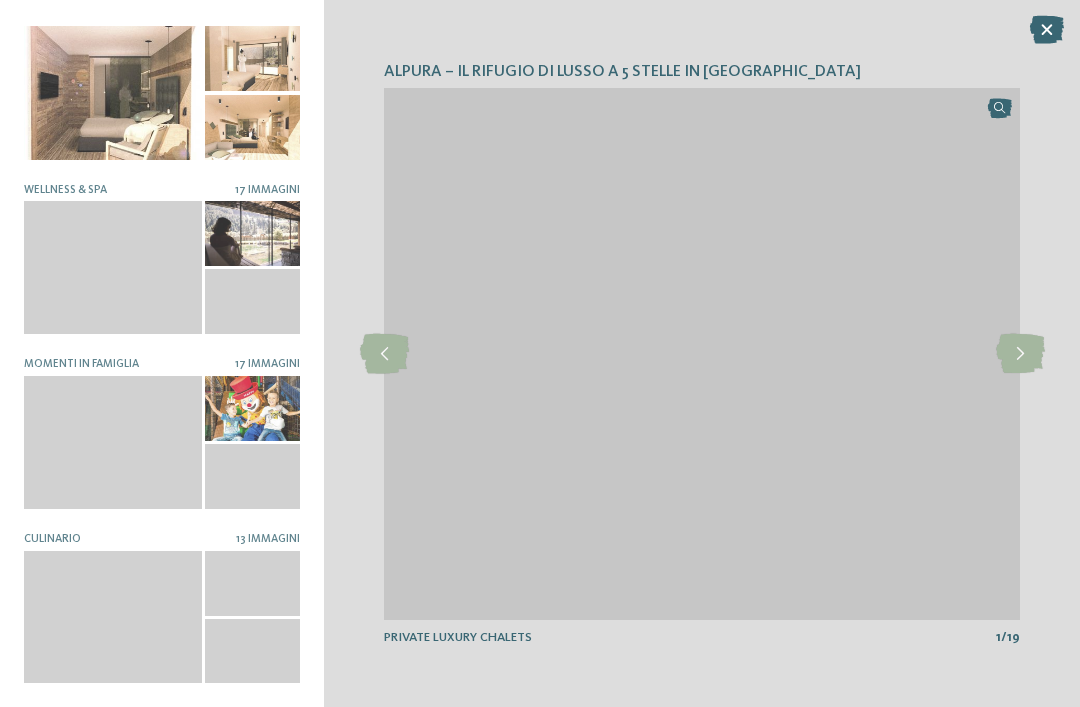 scroll, scrollTop: 189, scrollLeft: 0, axis: vertical 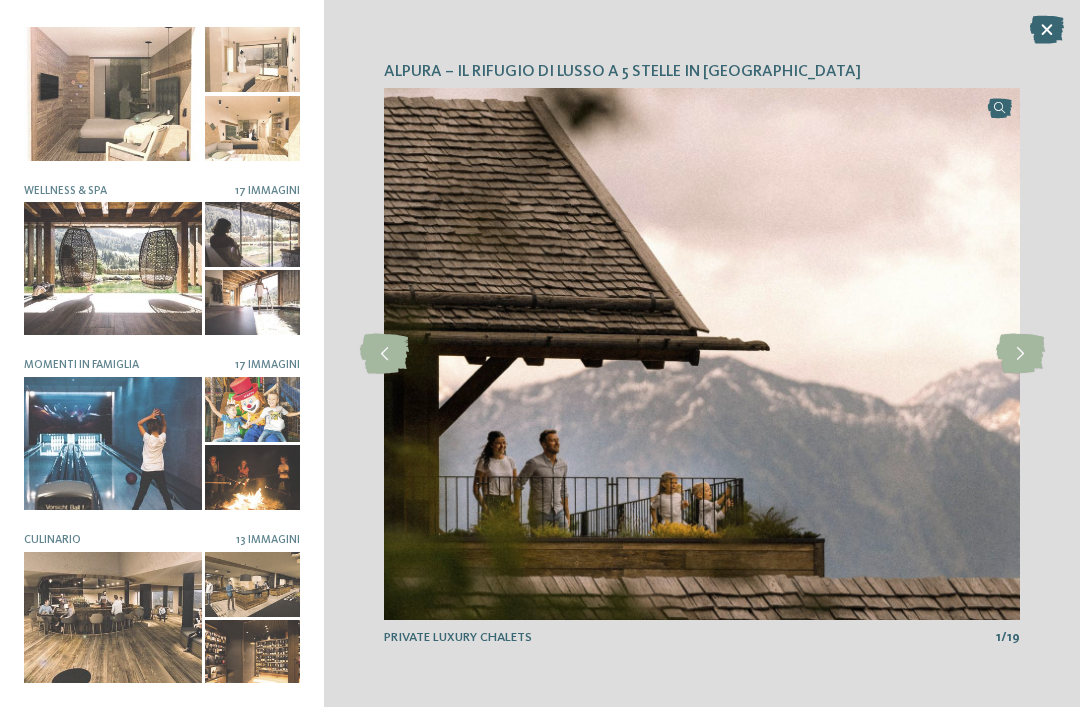 click at bounding box center [113, 443] 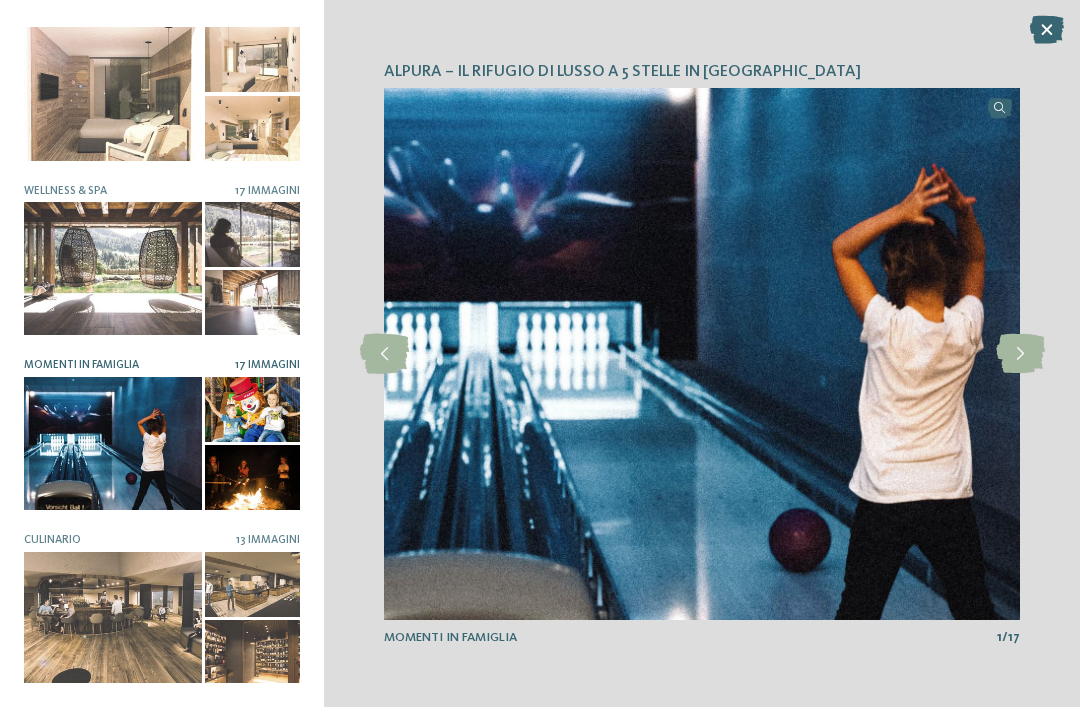 click at bounding box center (1020, 354) 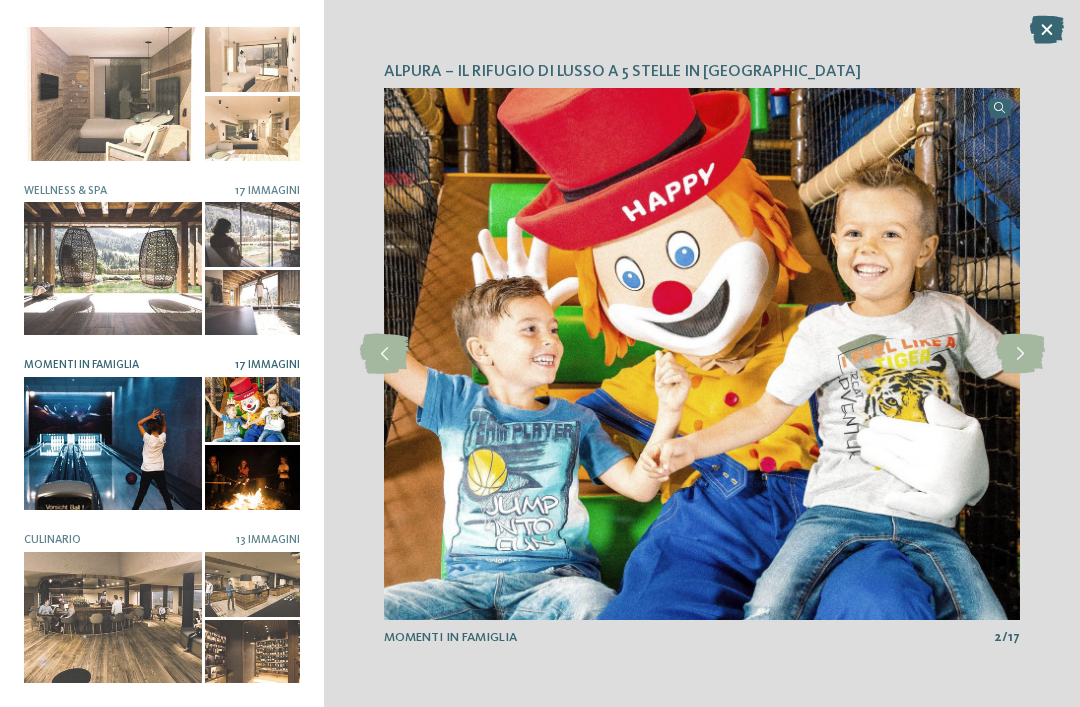click at bounding box center [1020, 354] 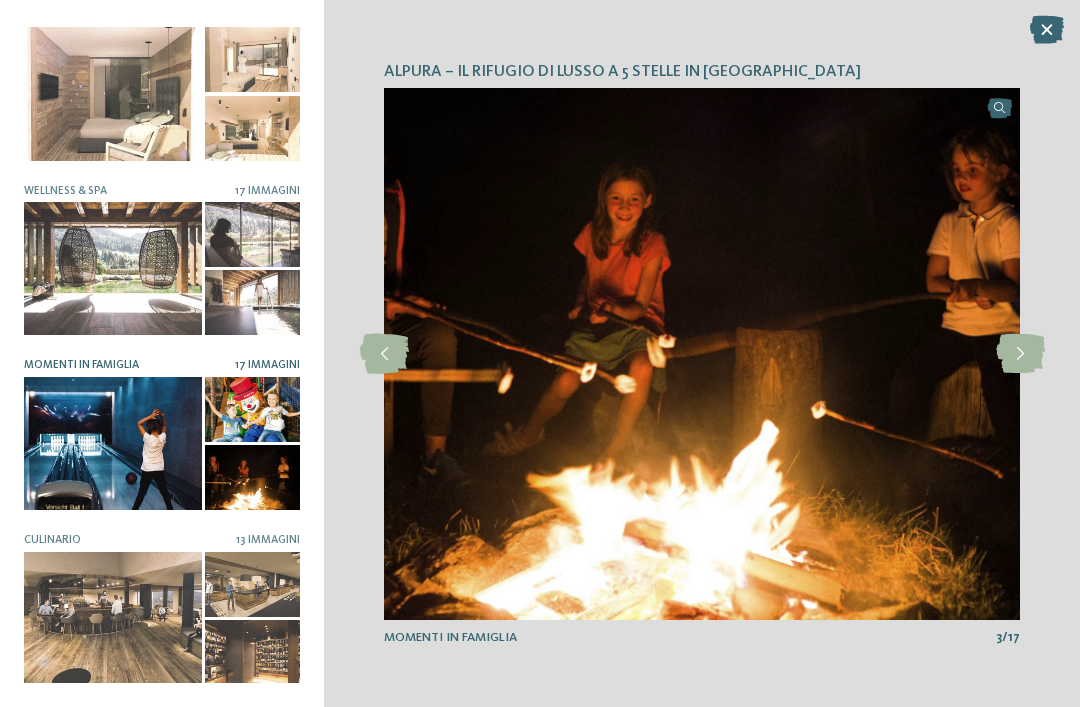 click at bounding box center (1020, 354) 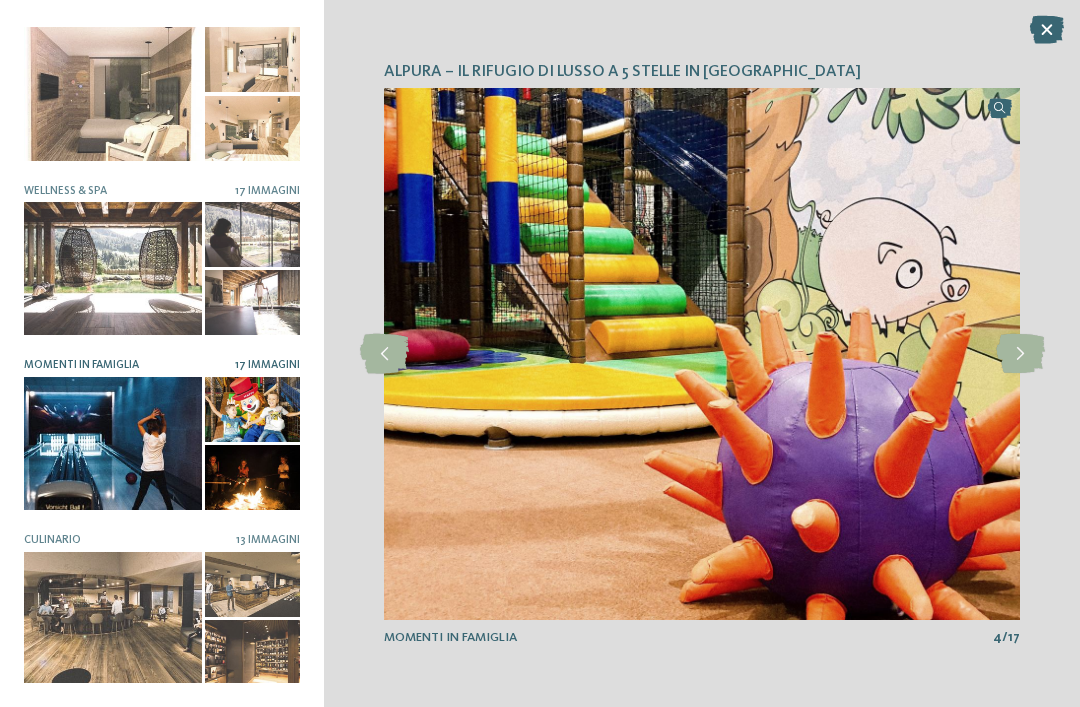click at bounding box center [1020, 354] 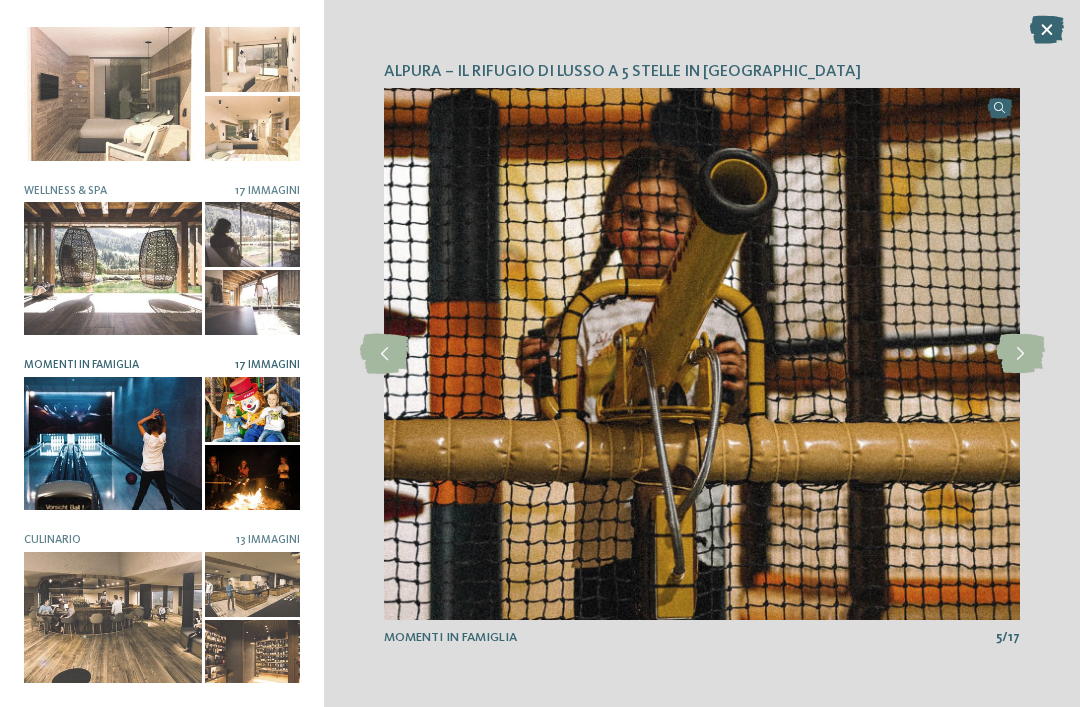 click at bounding box center [1020, 354] 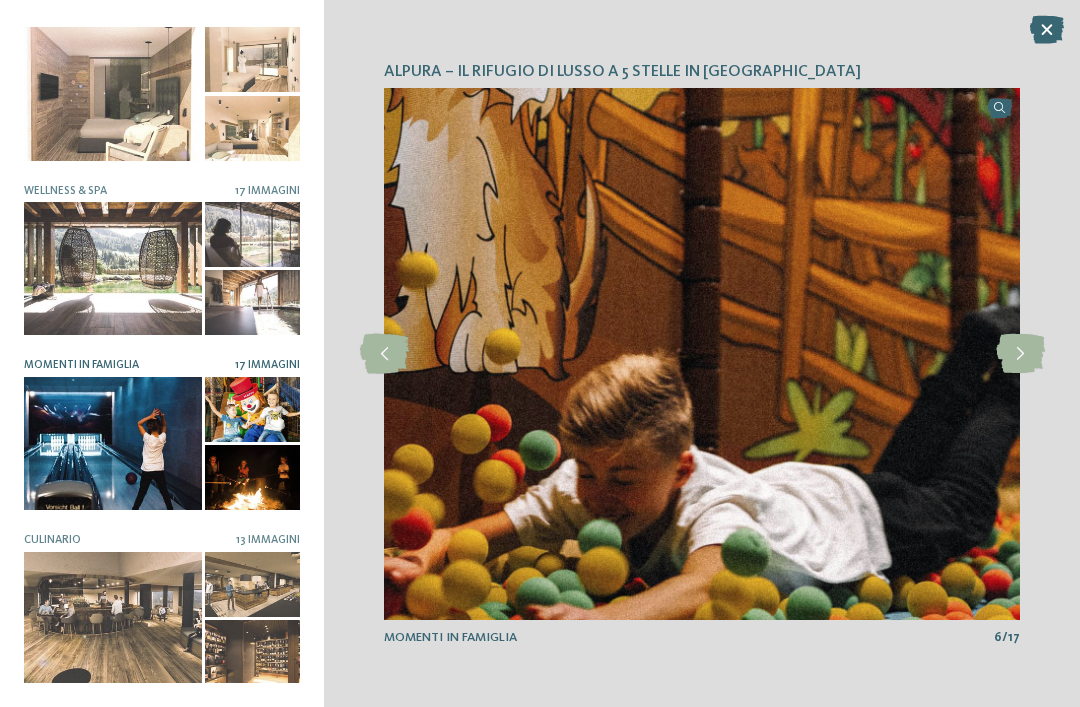 click at bounding box center [1020, 354] 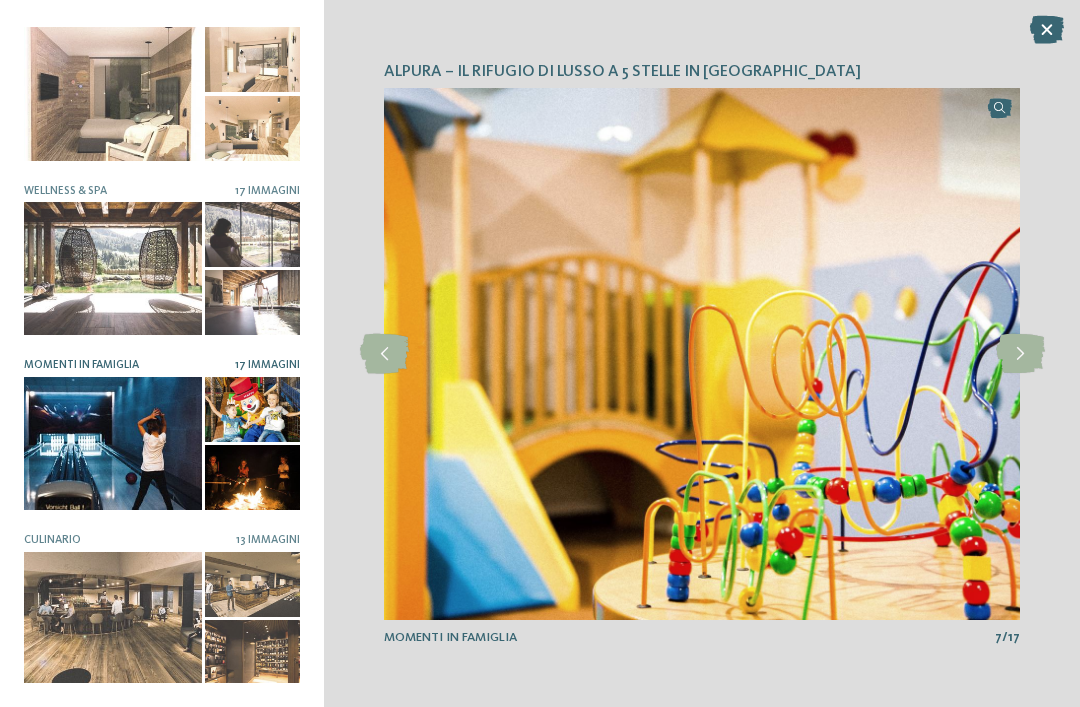 click at bounding box center (1020, 354) 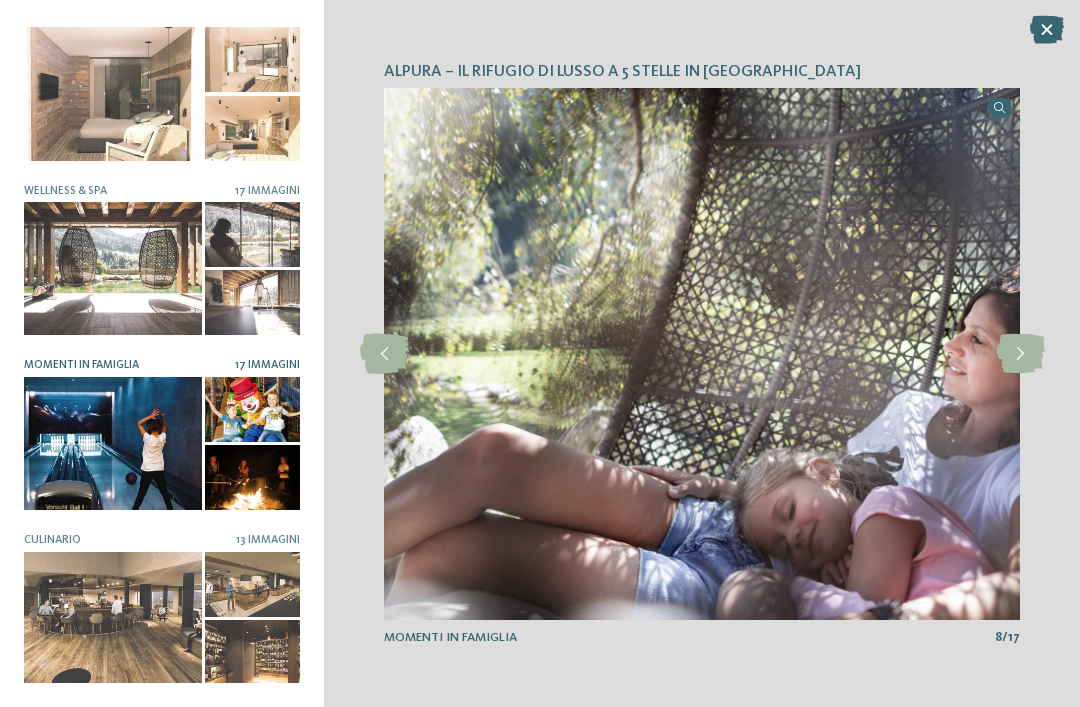 click at bounding box center [1020, 354] 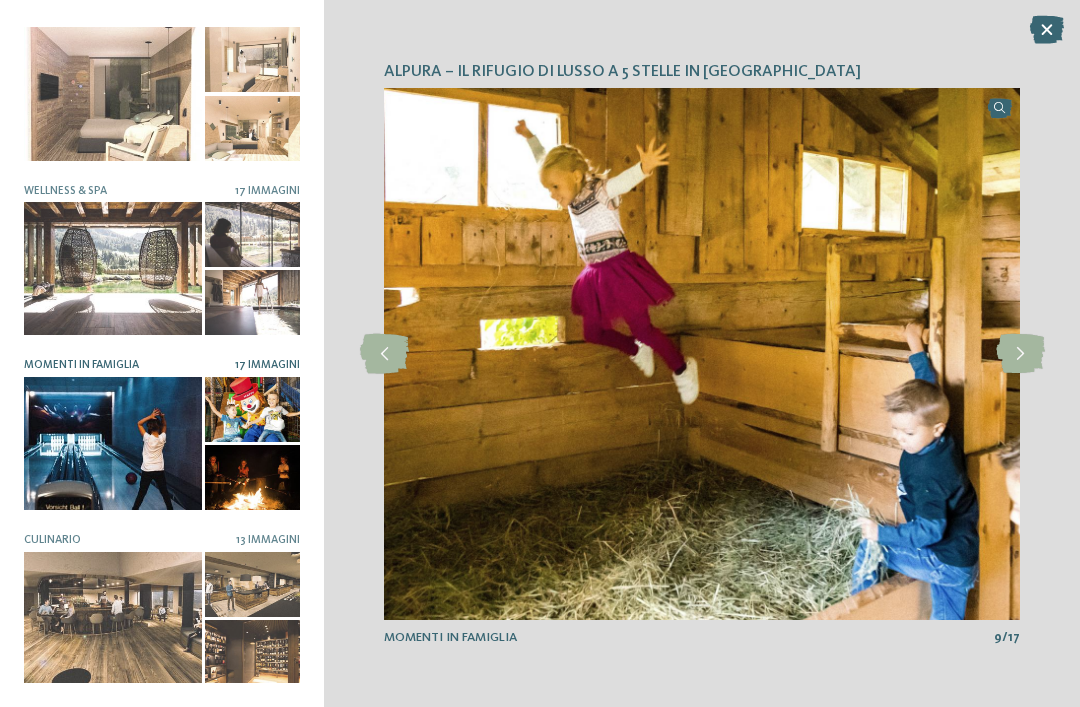 click at bounding box center (1020, 354) 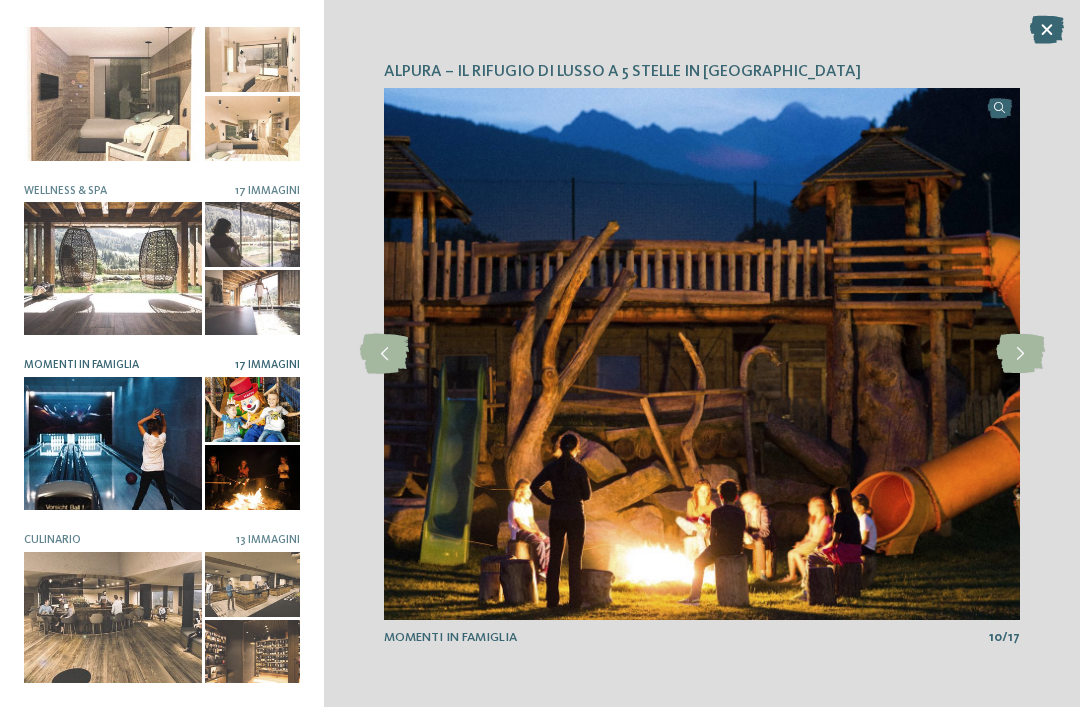 click at bounding box center [1020, 354] 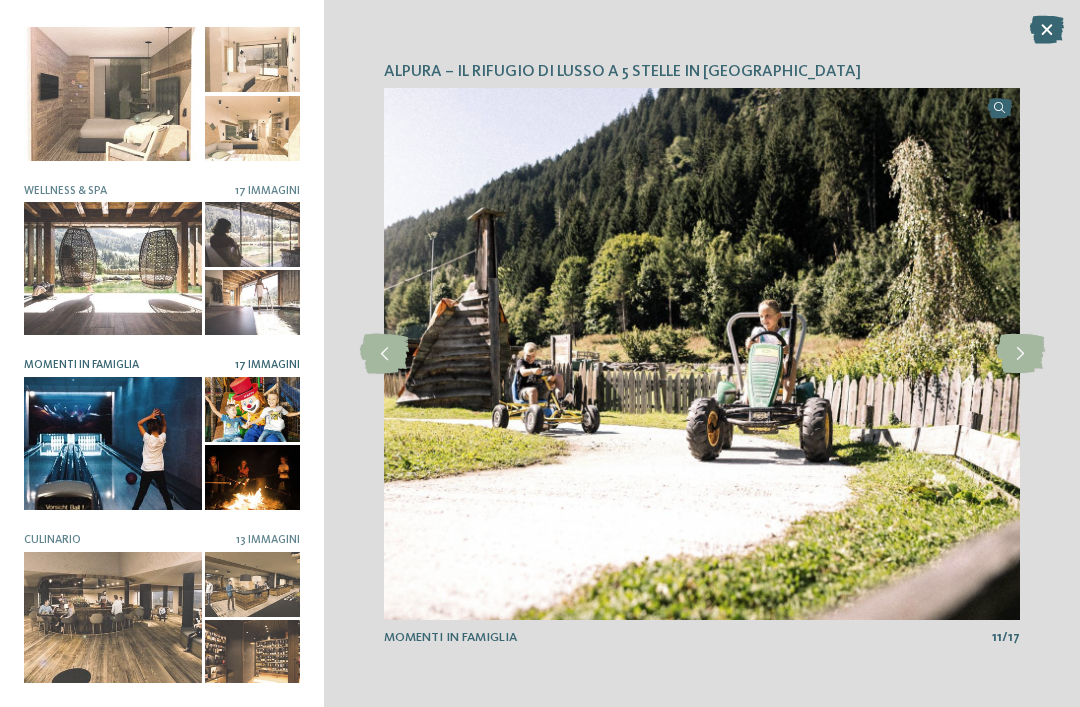 click at bounding box center (1020, 354) 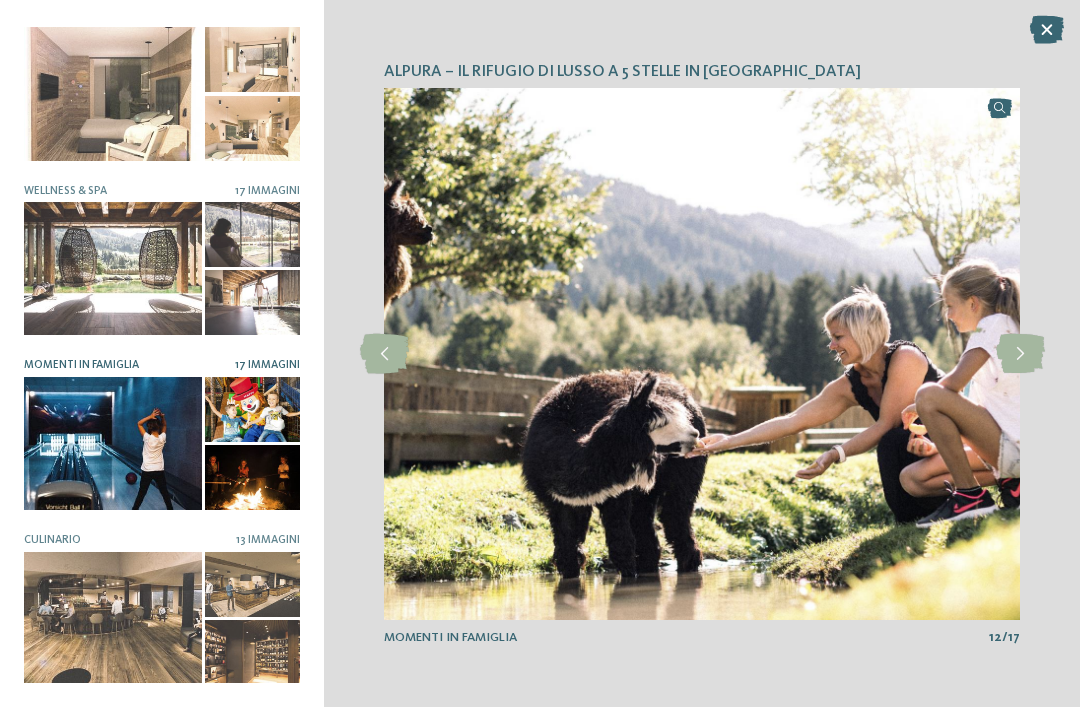 click at bounding box center (1020, 354) 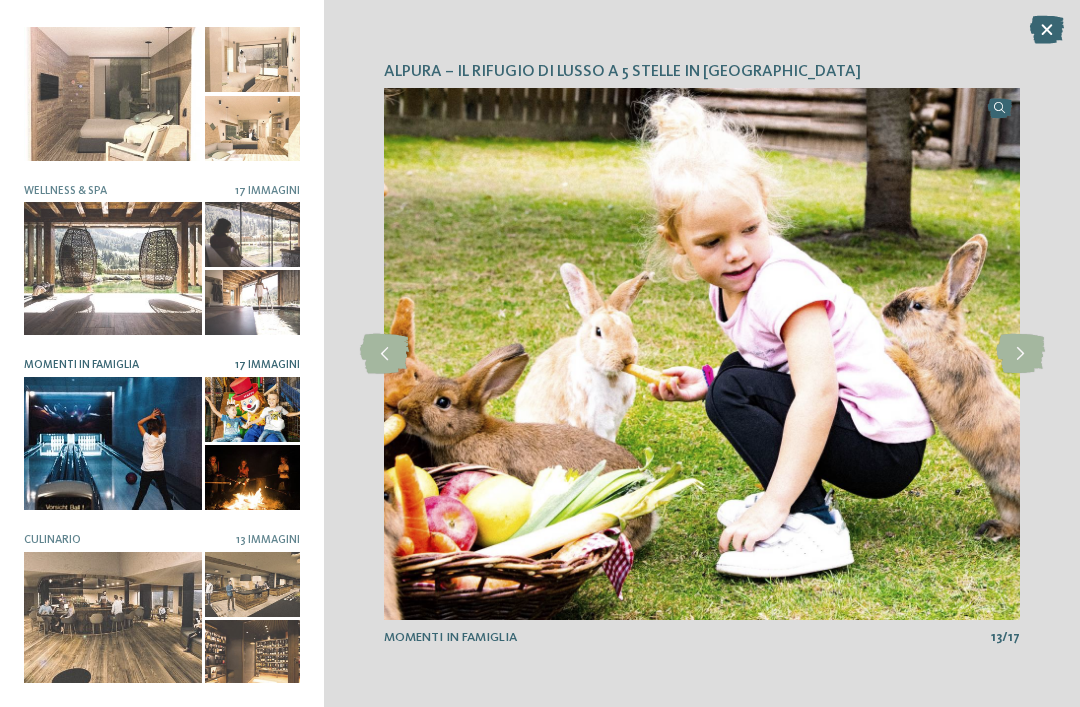 click at bounding box center [1020, 354] 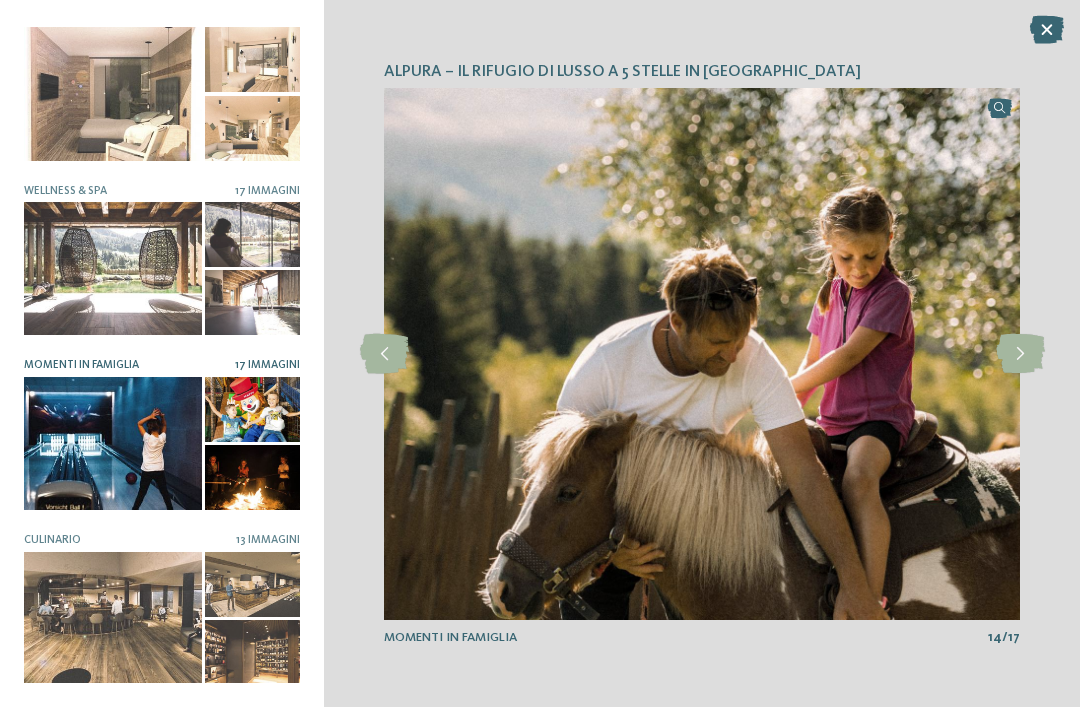 click at bounding box center [1020, 354] 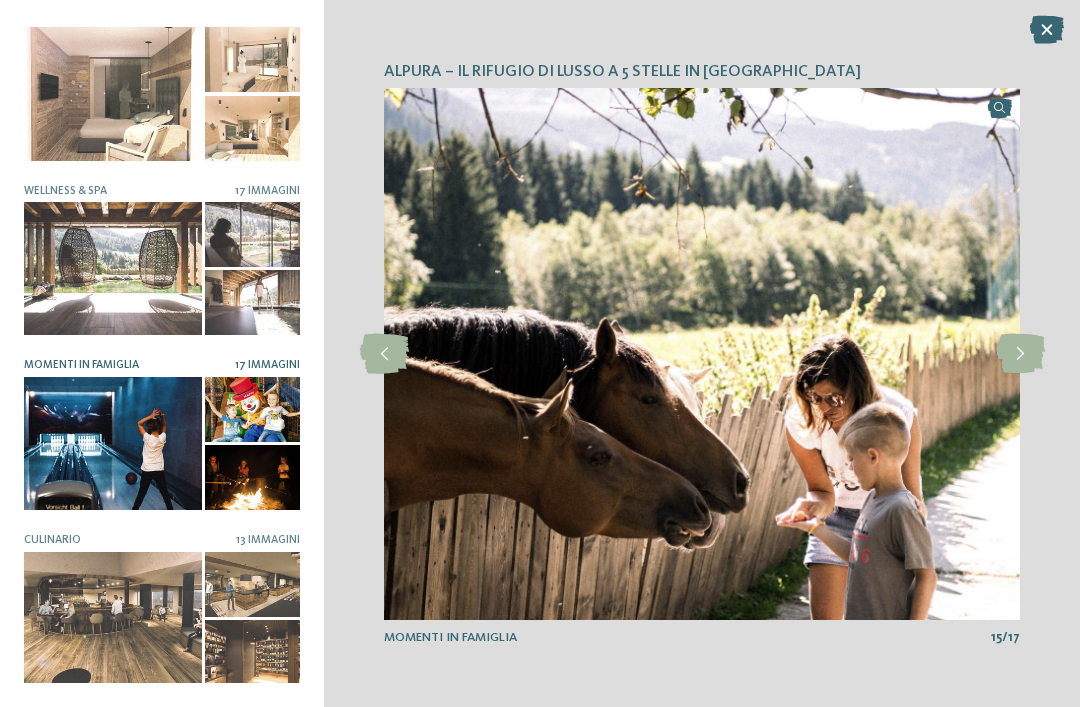 click at bounding box center (113, 268) 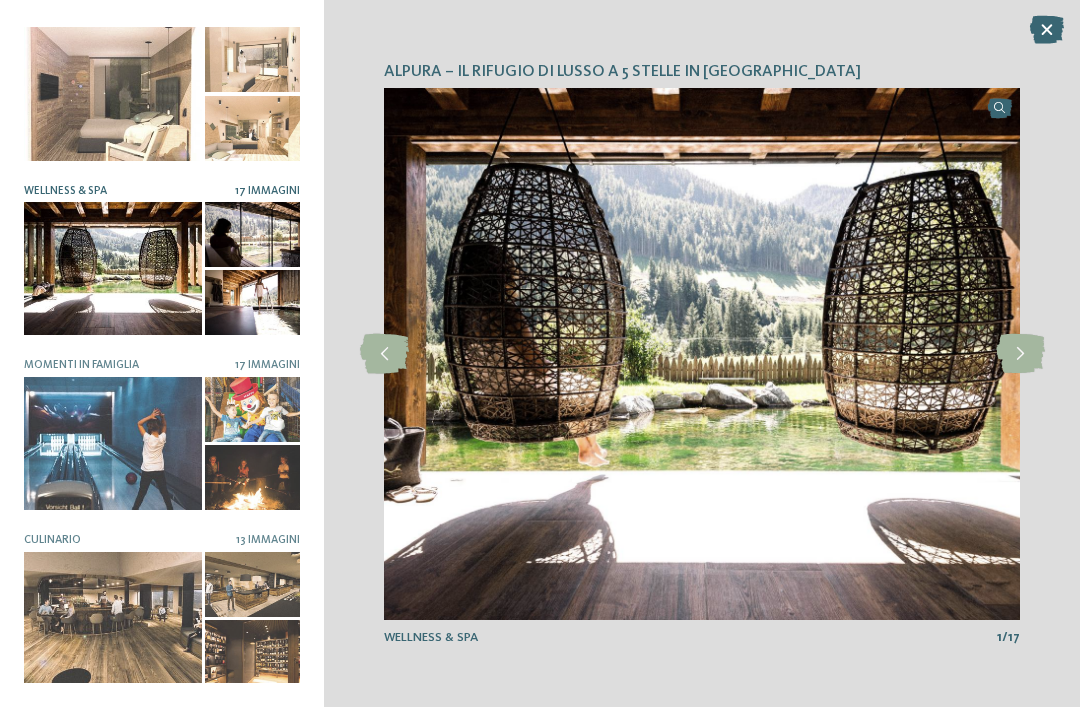 click at bounding box center (1020, 354) 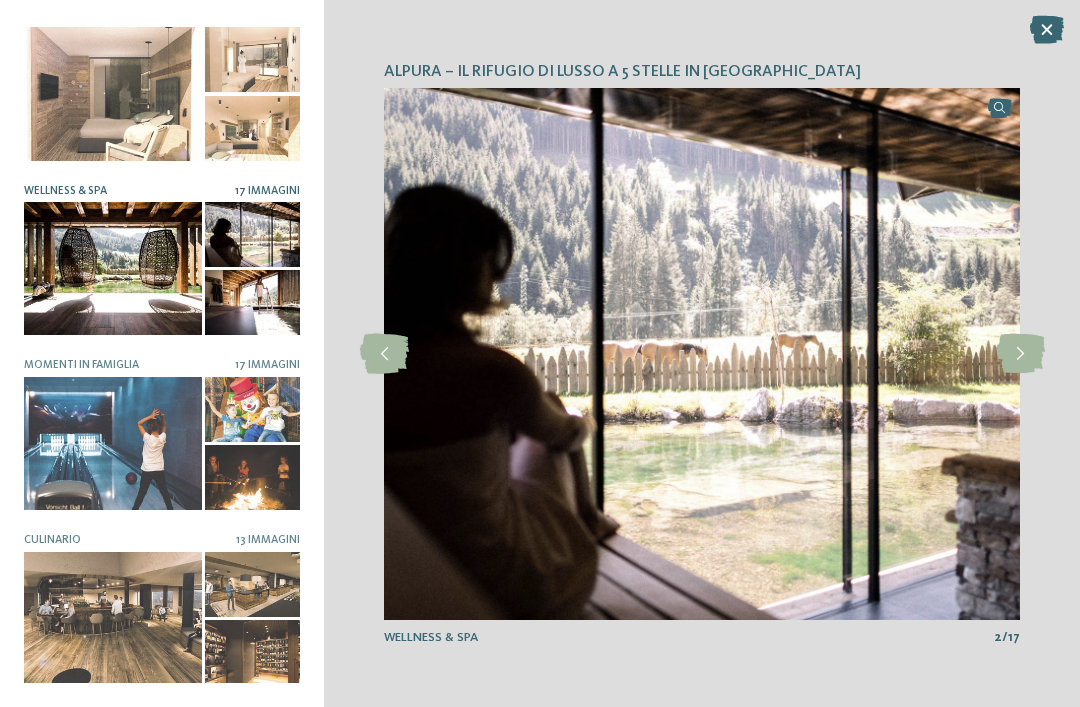 click at bounding box center [1020, 354] 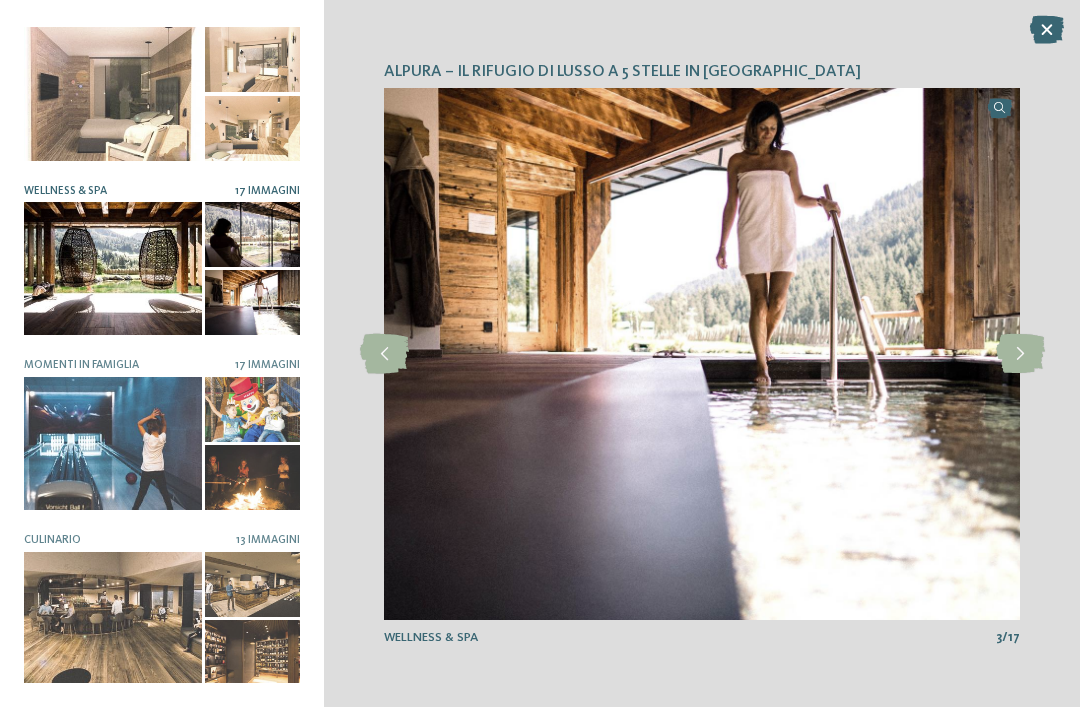 click at bounding box center [1020, 354] 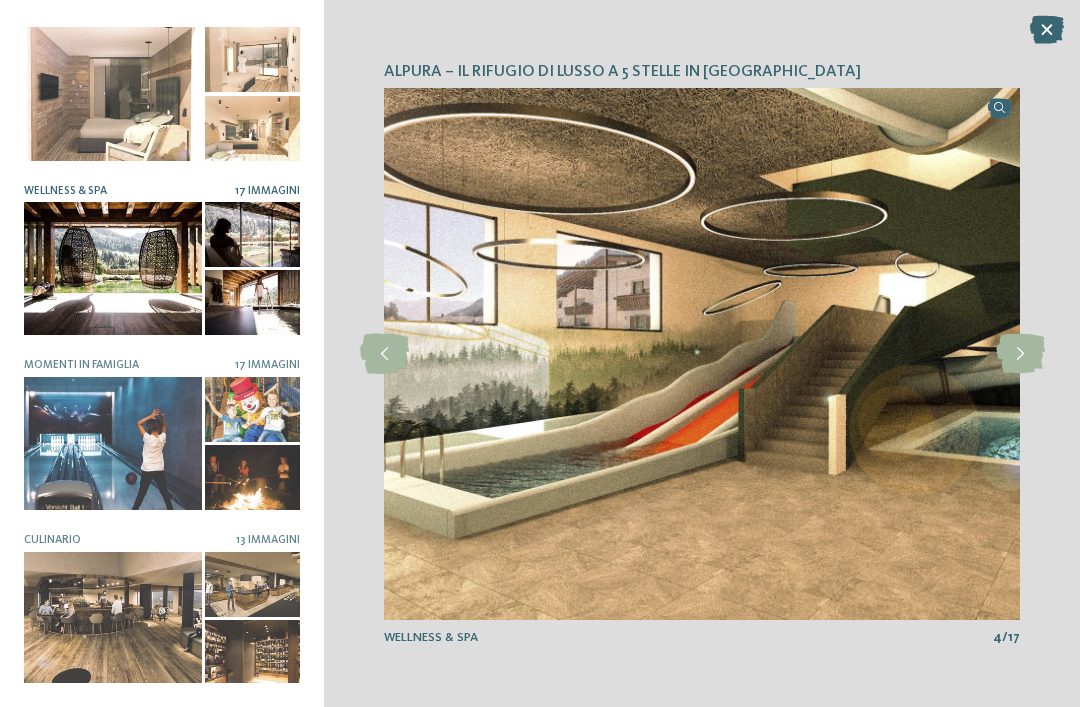 click at bounding box center (1020, 354) 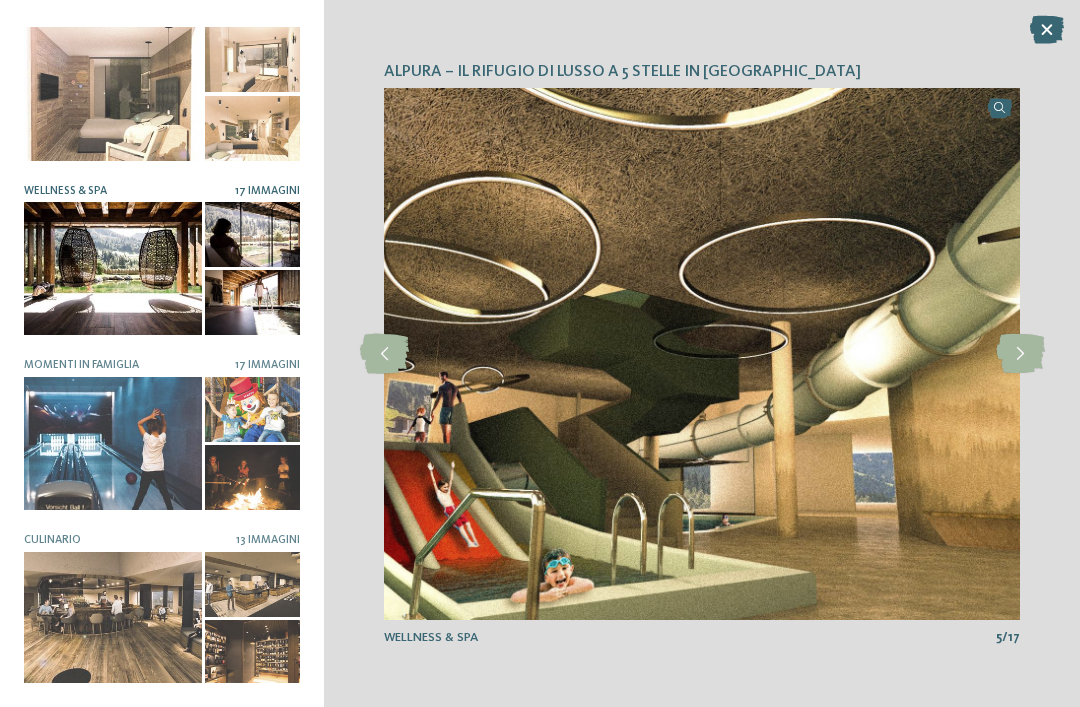 click at bounding box center [384, 354] 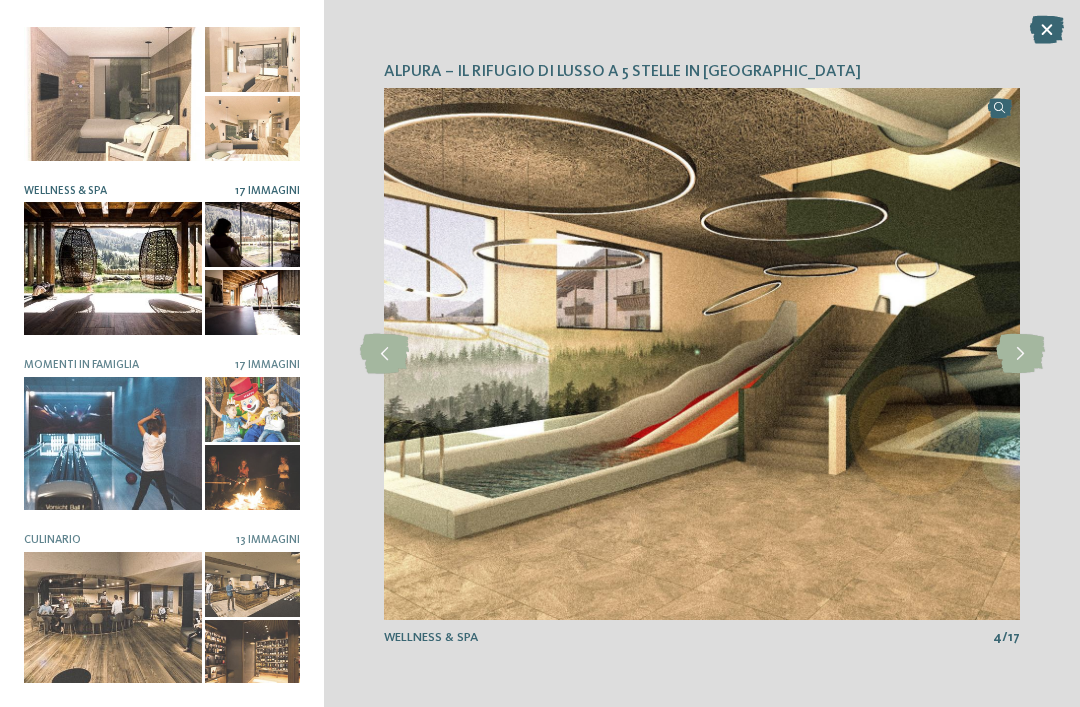 click at bounding box center [1020, 354] 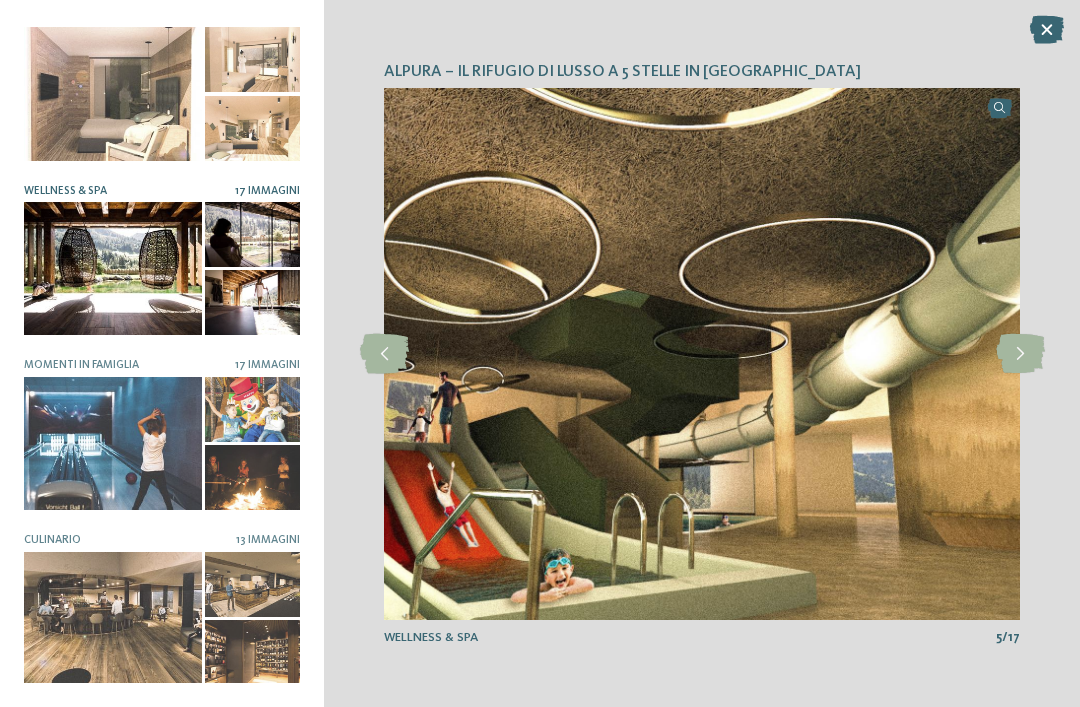 click at bounding box center [1020, 354] 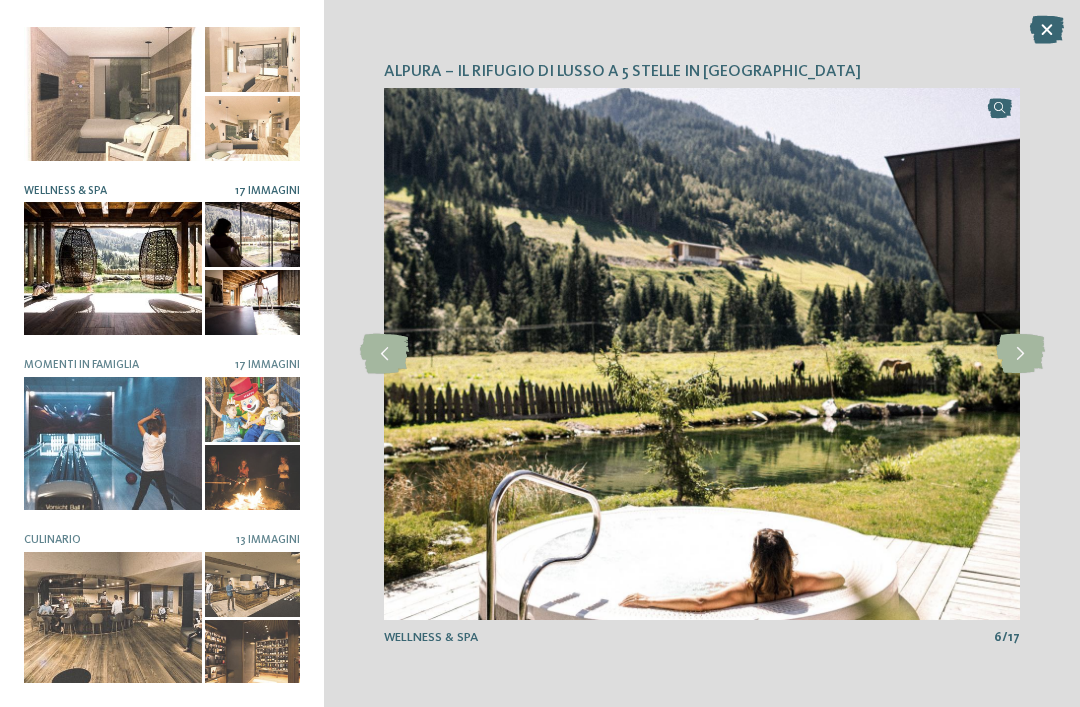 click at bounding box center (1020, 354) 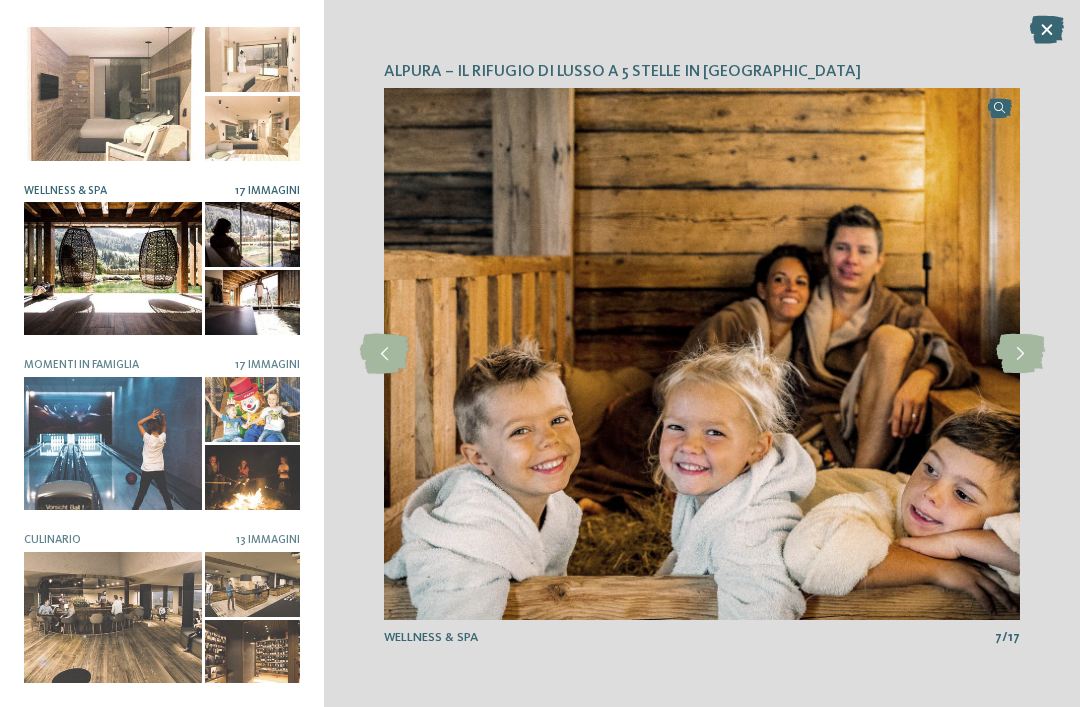 click at bounding box center [1020, 354] 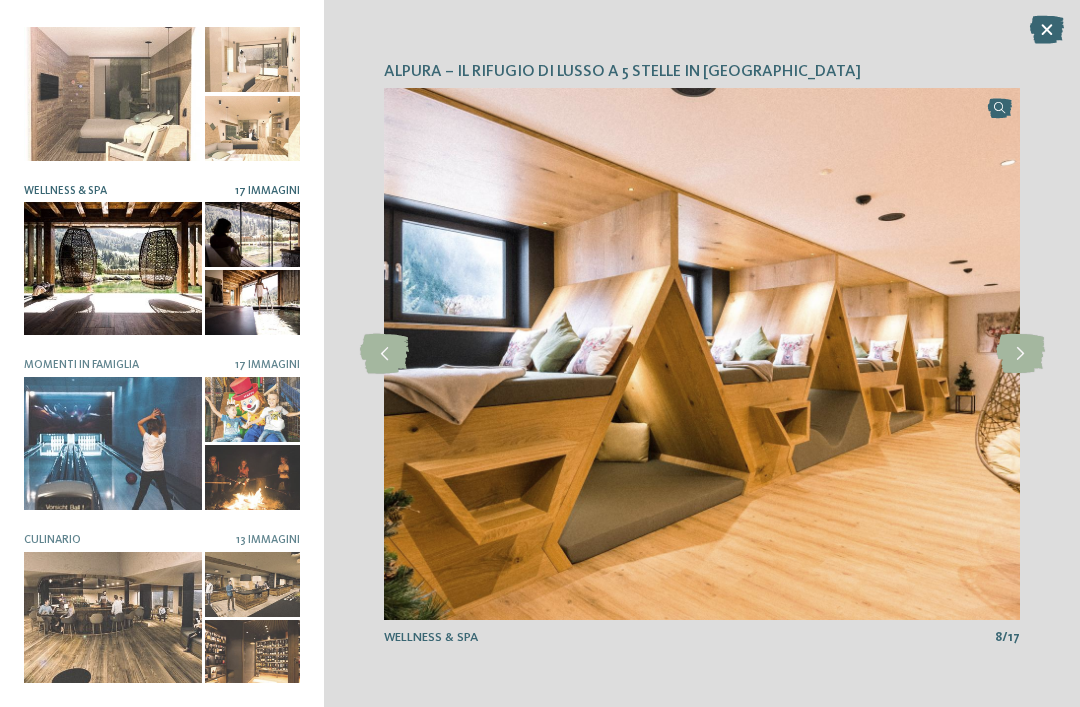click at bounding box center (702, 354) 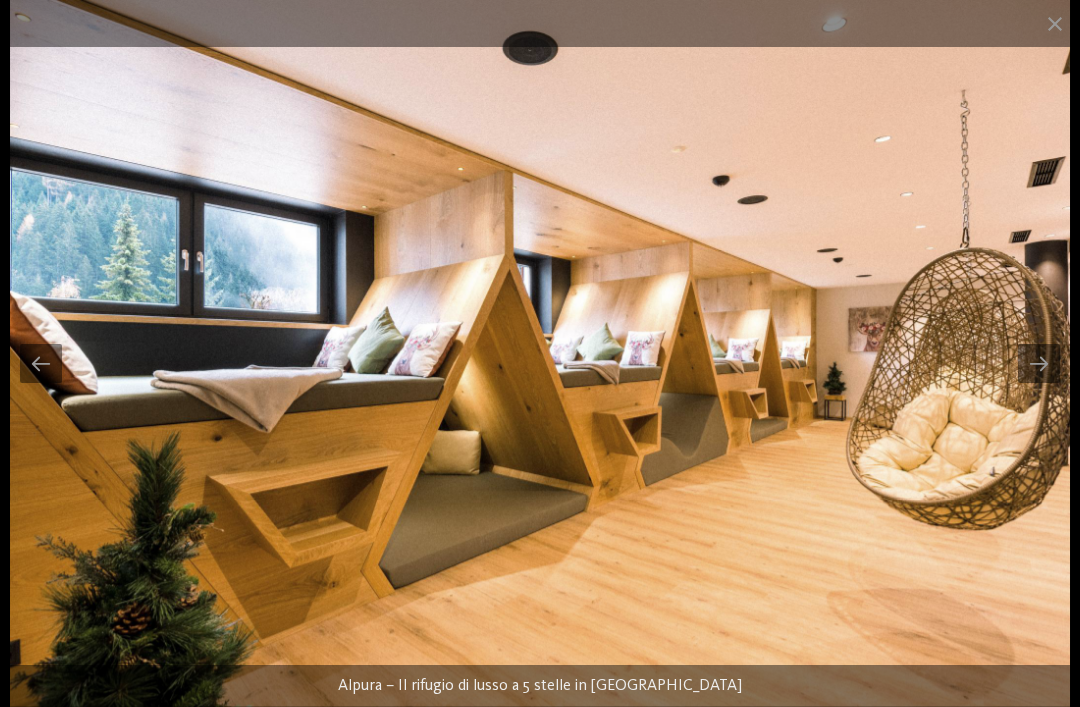 click at bounding box center [1039, 363] 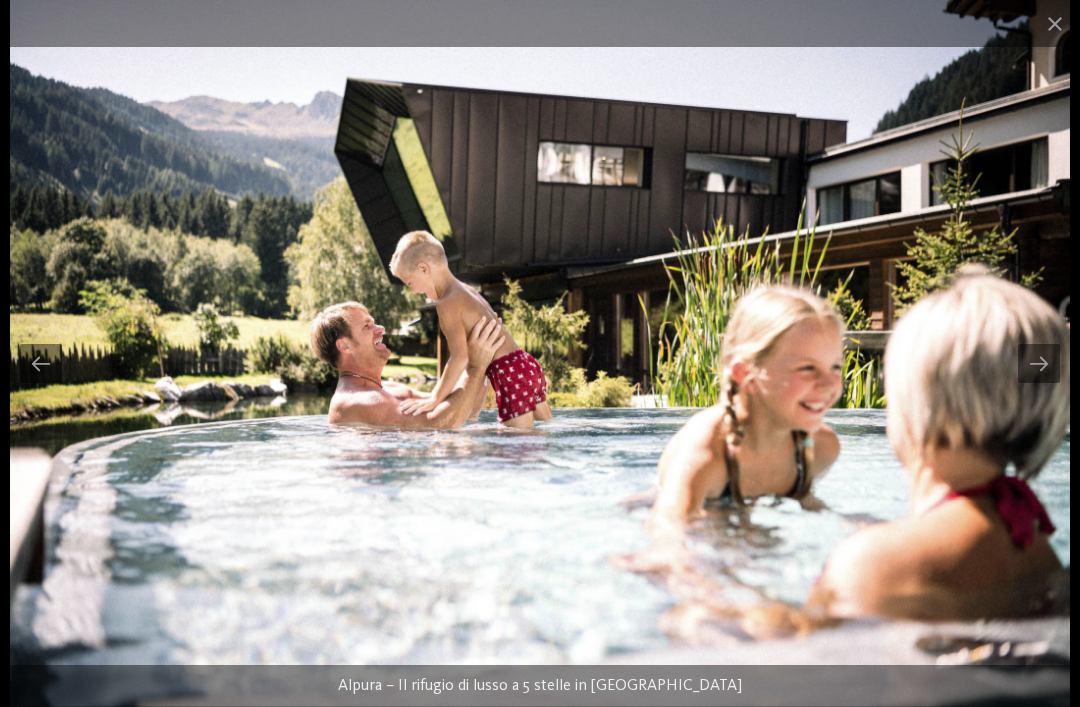 click at bounding box center [1039, 363] 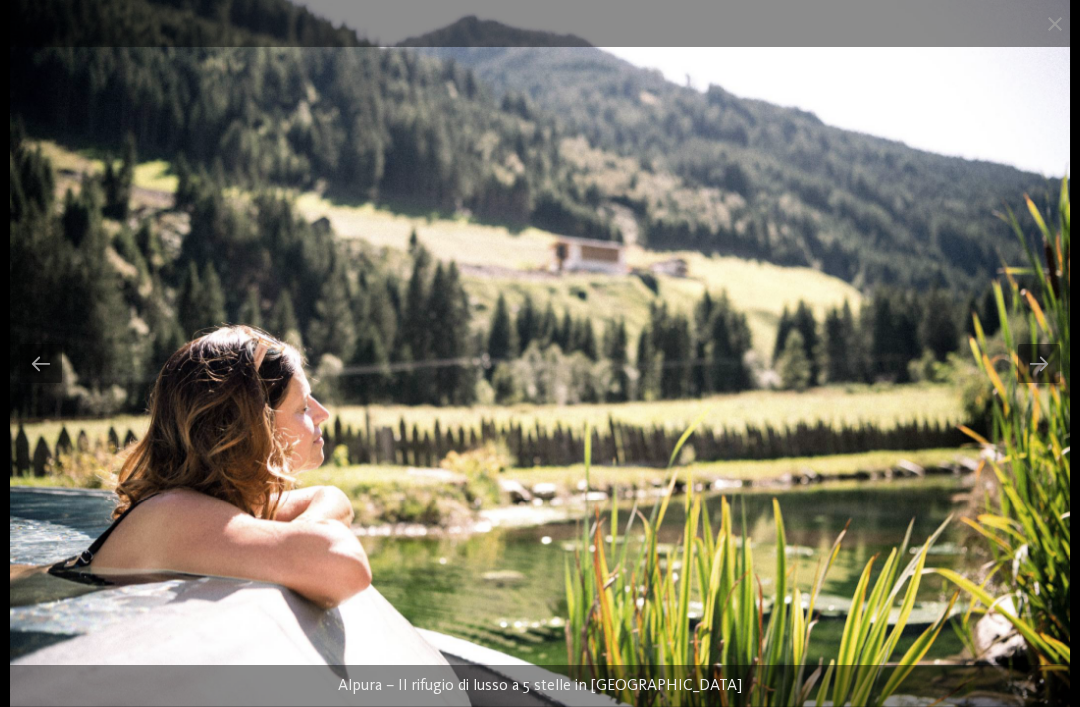 click at bounding box center (1055, 23) 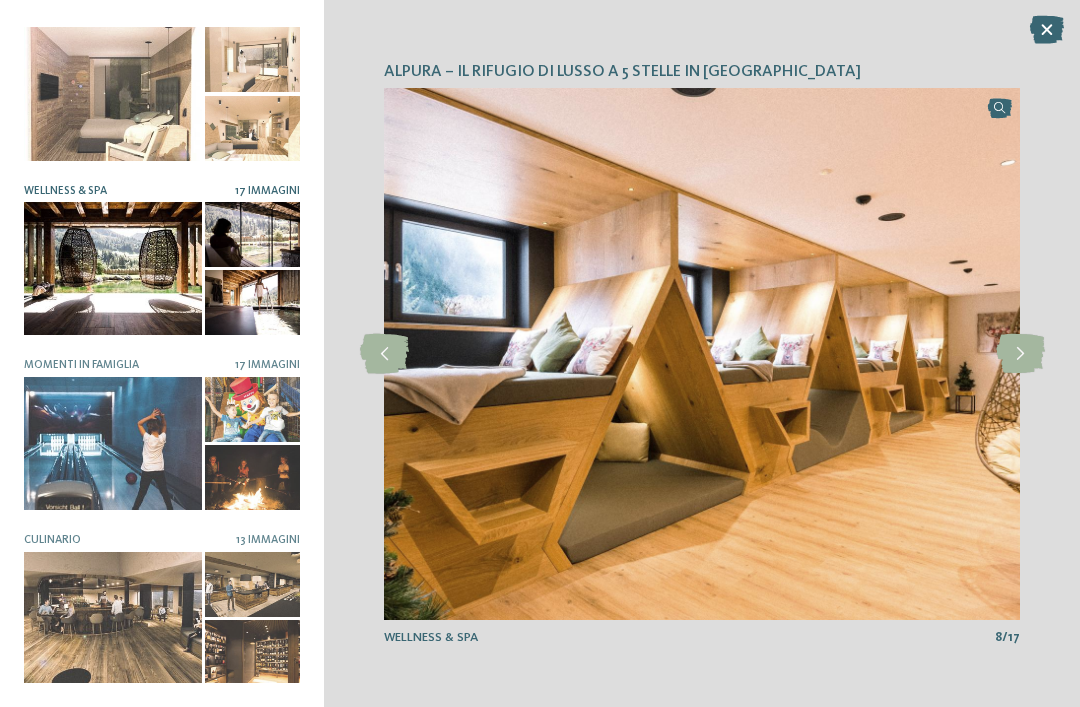 click on "Alpura – Il rifugio di lusso a 5 stelle in [GEOGRAPHIC_DATA]
slide  1   of 19
1 / 19 1" at bounding box center [702, 353] 